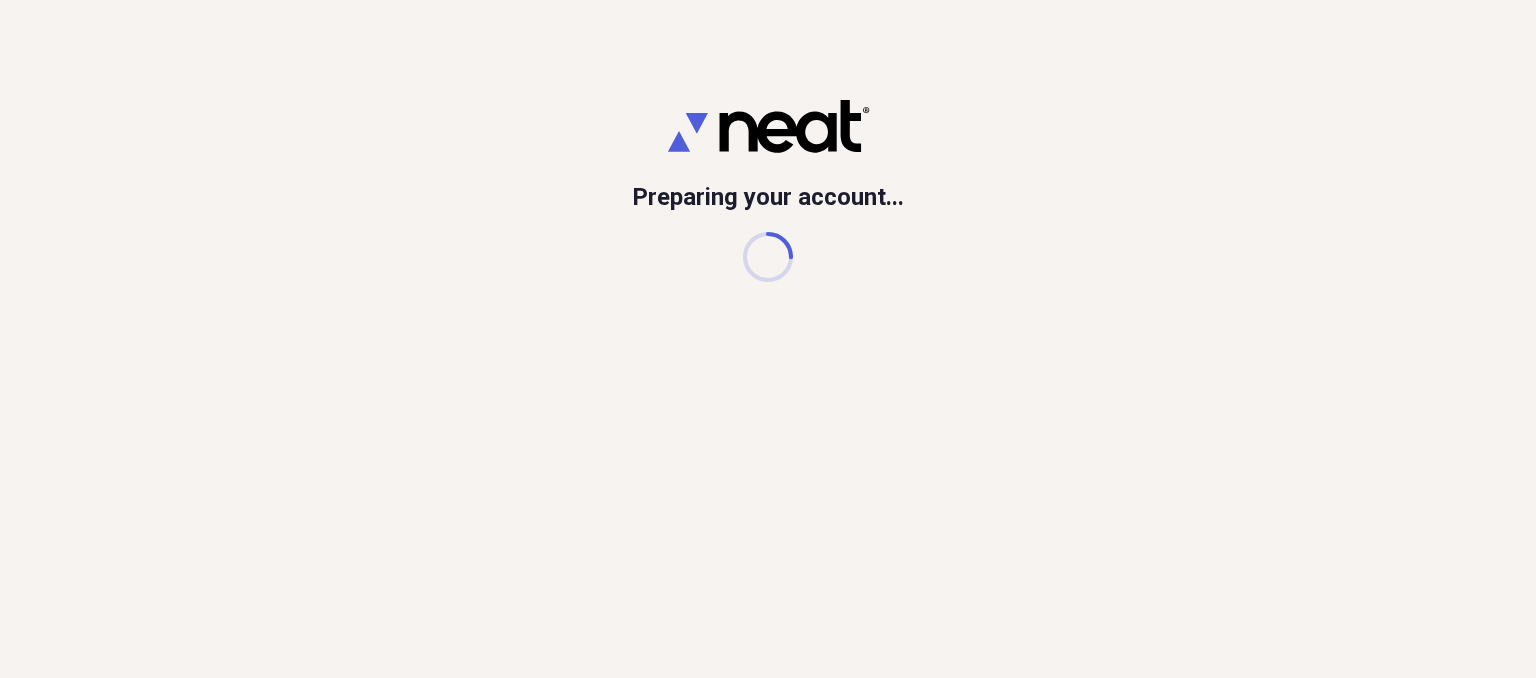 scroll, scrollTop: 0, scrollLeft: 0, axis: both 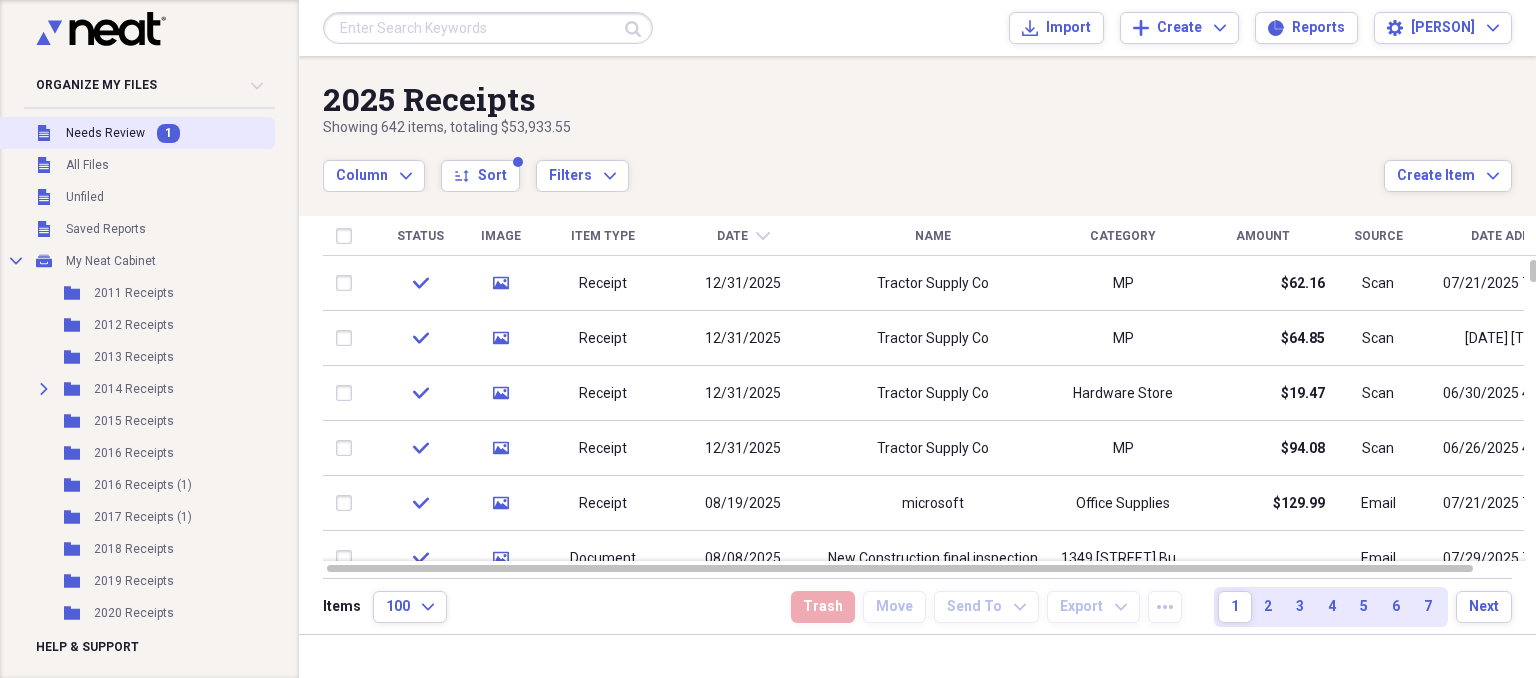 click on "Needs Review" at bounding box center [105, 133] 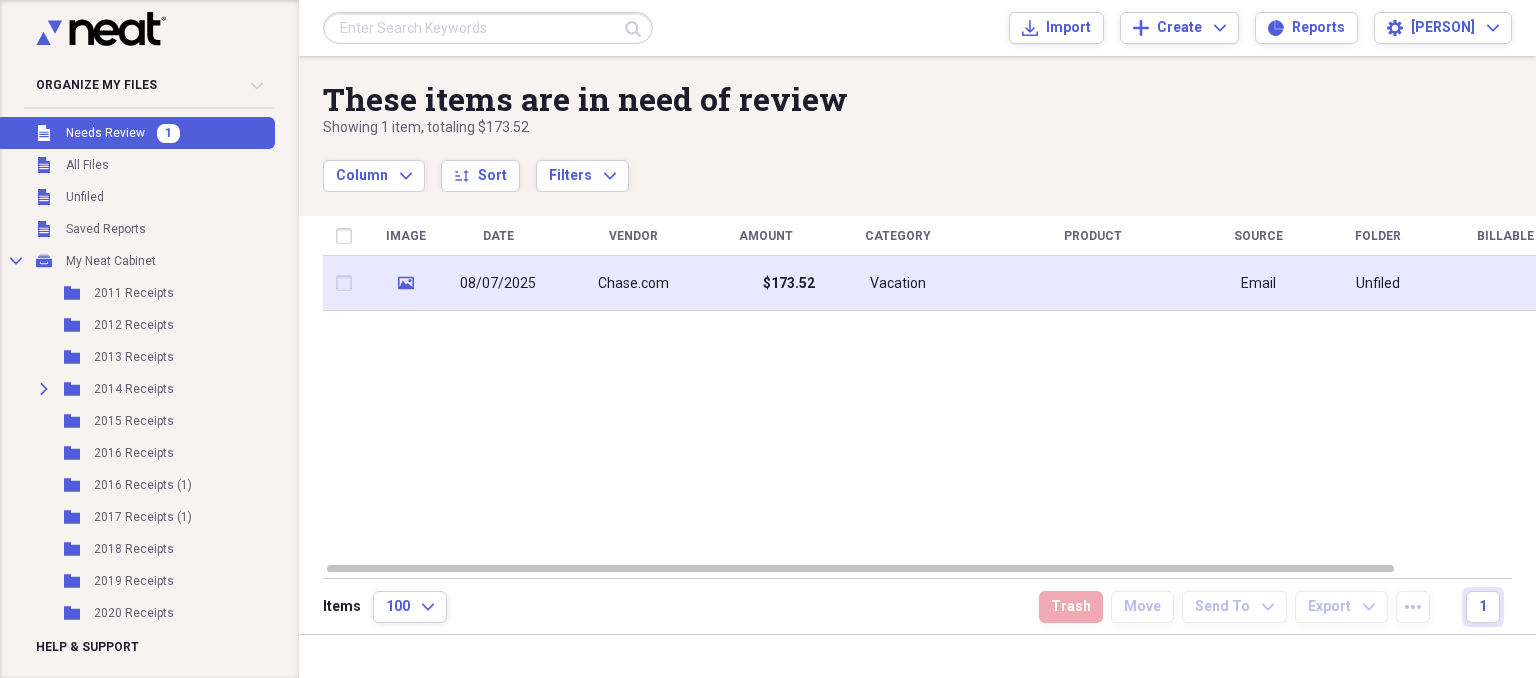 click on "Vacation" at bounding box center (898, 283) 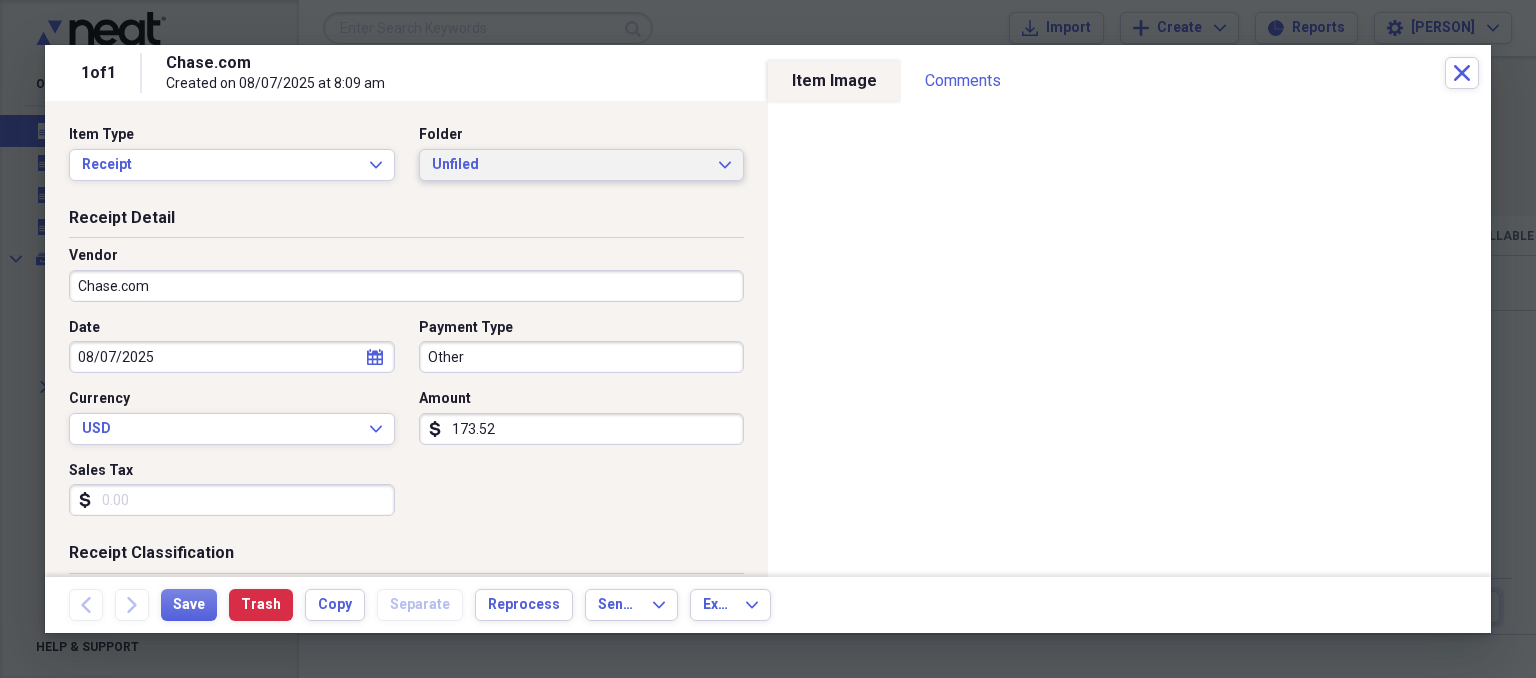click on "Expand" 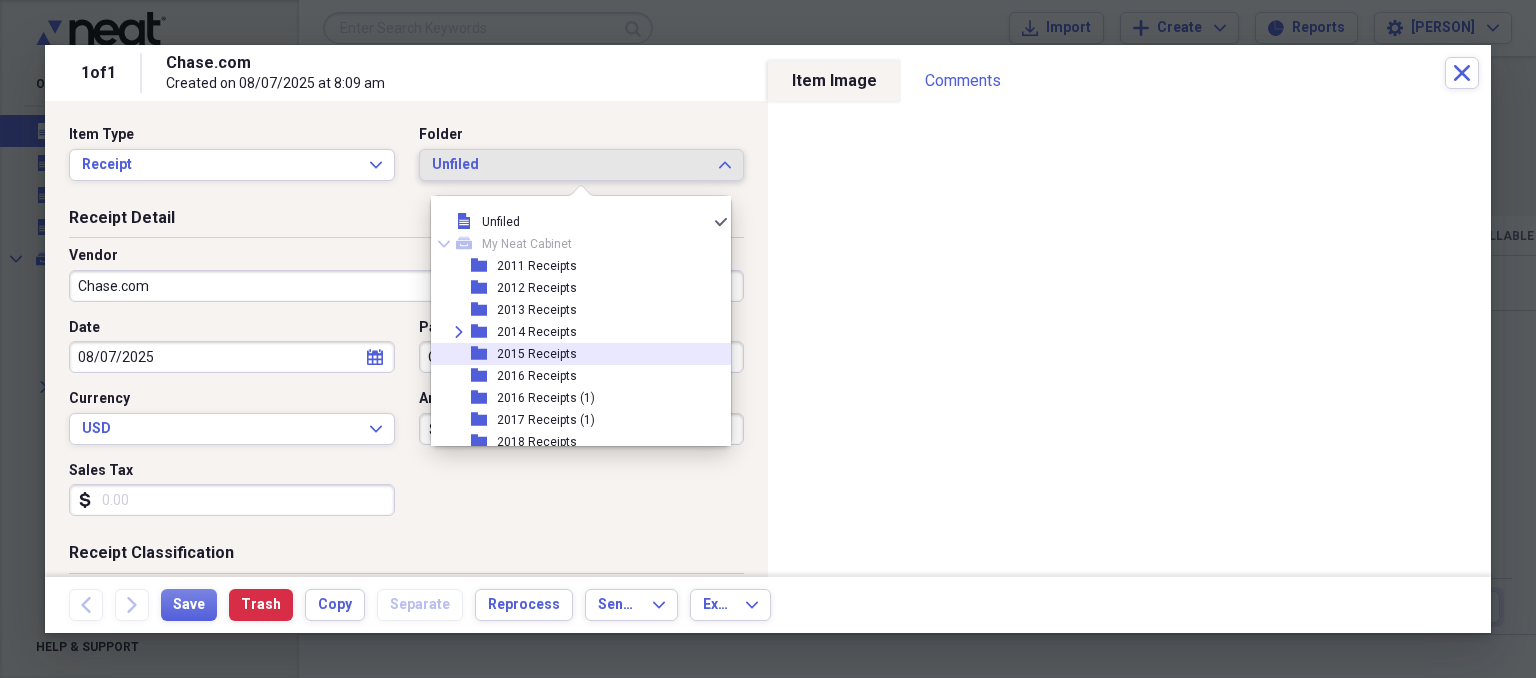 scroll, scrollTop: 204, scrollLeft: 0, axis: vertical 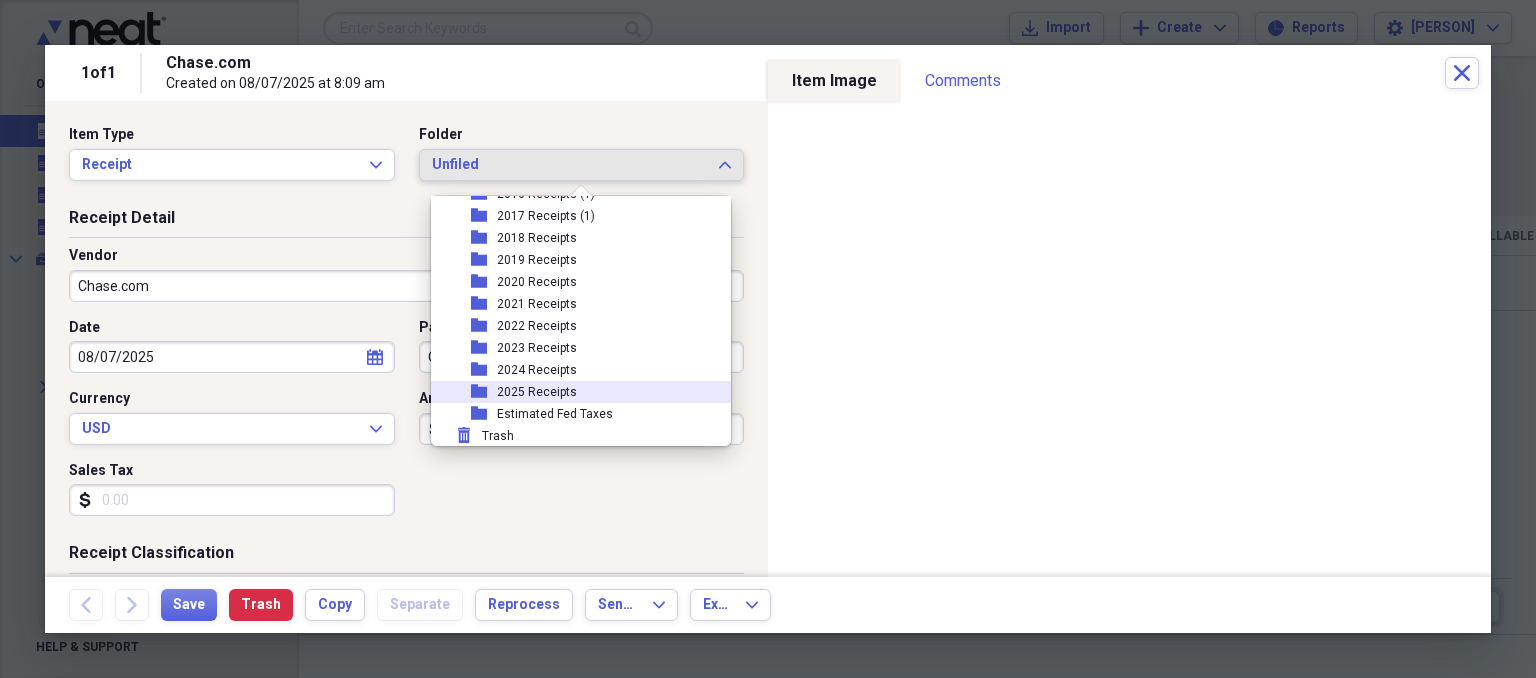 click on "folder 2025 Receipts" at bounding box center (573, 392) 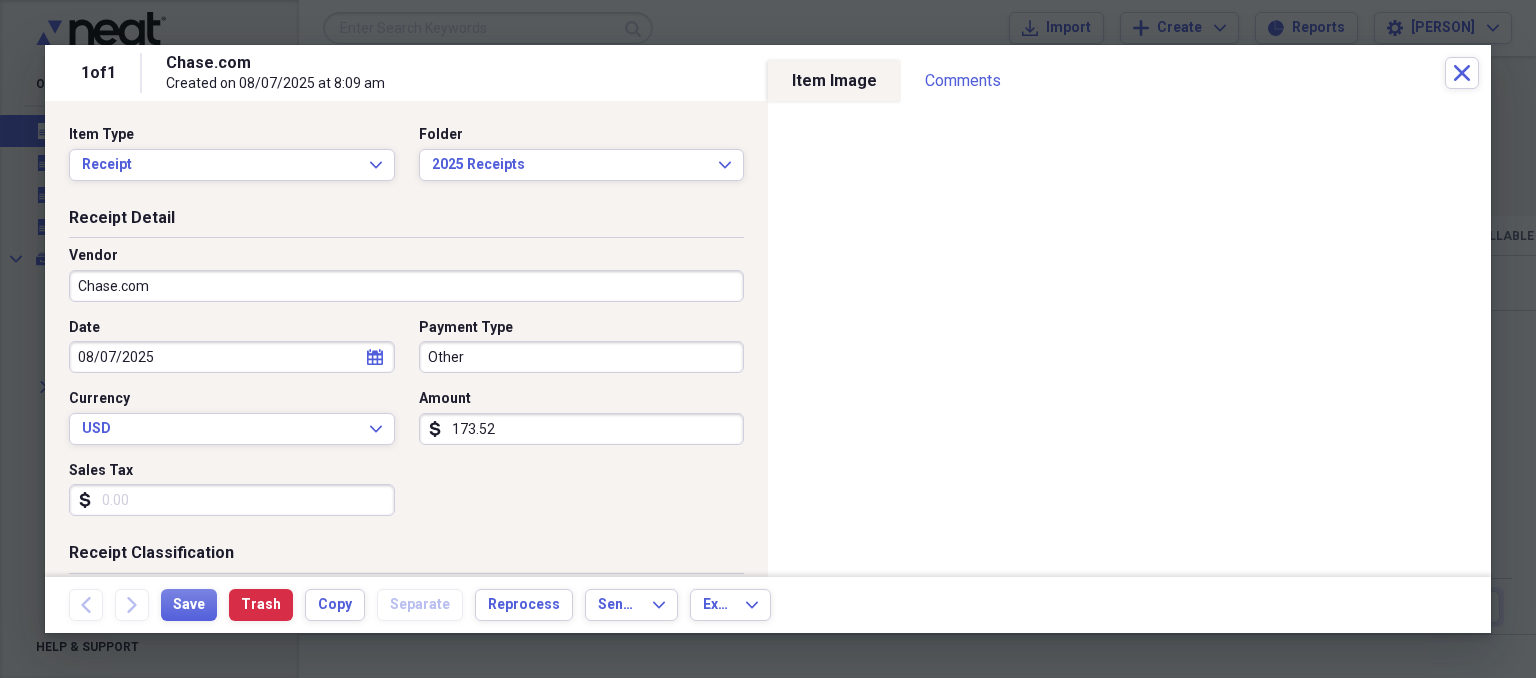 click on "Chase.com" at bounding box center [406, 286] 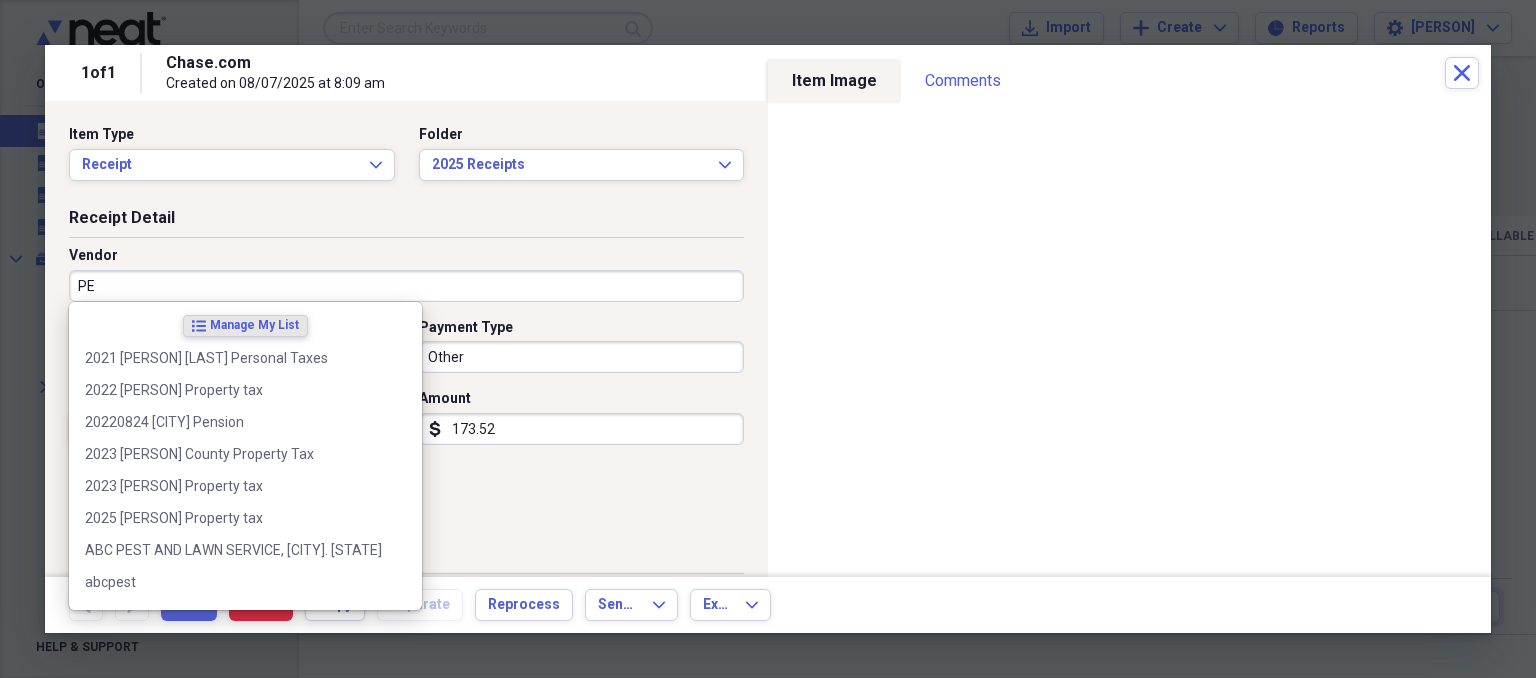 type on "PEC" 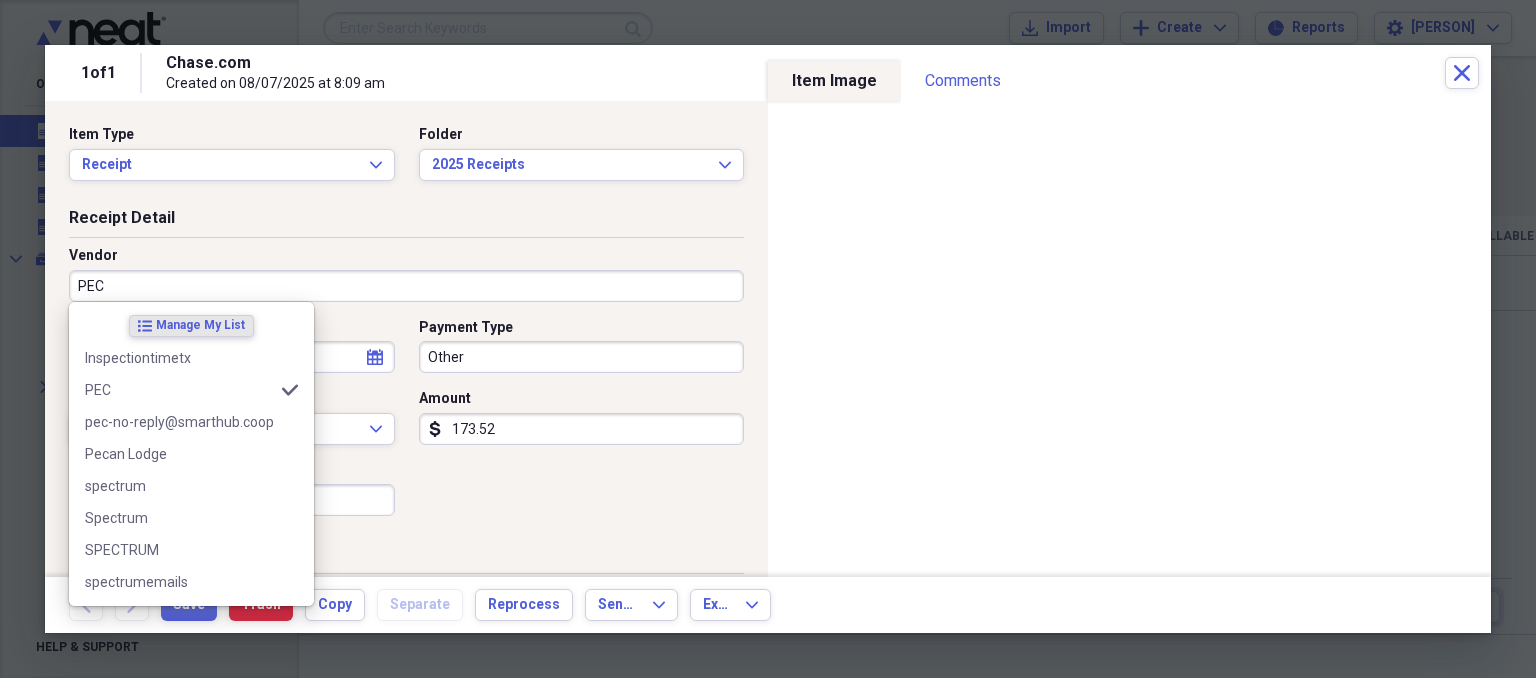 type on "Utilities" 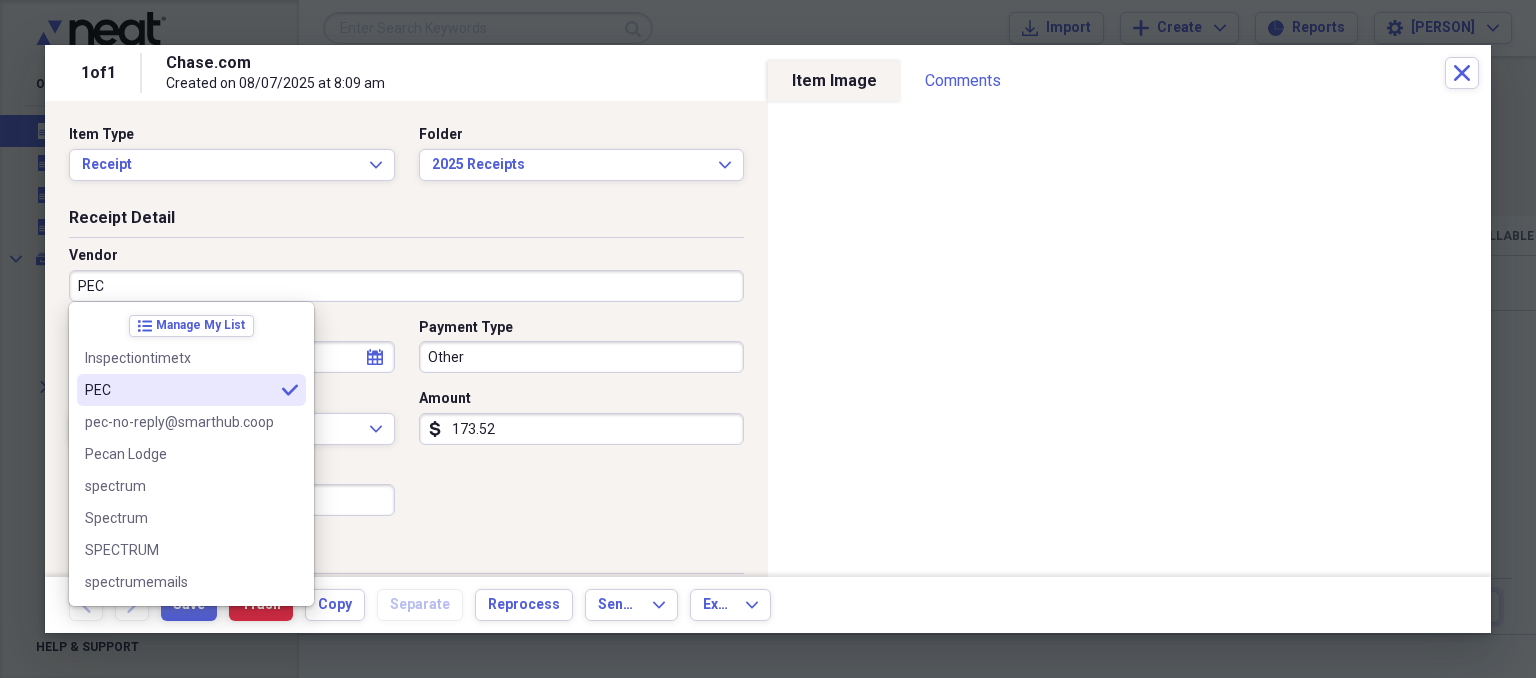type on "PEC" 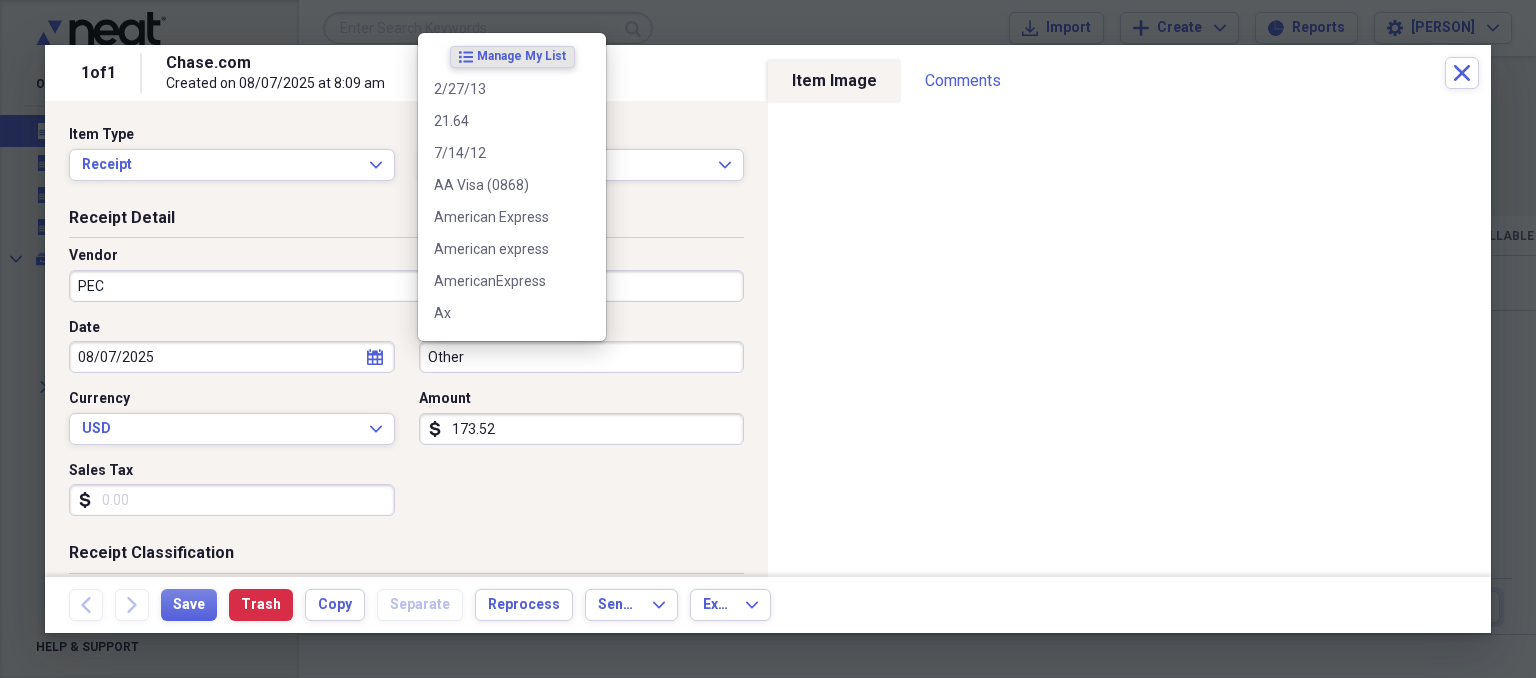 click on "Other" at bounding box center [582, 357] 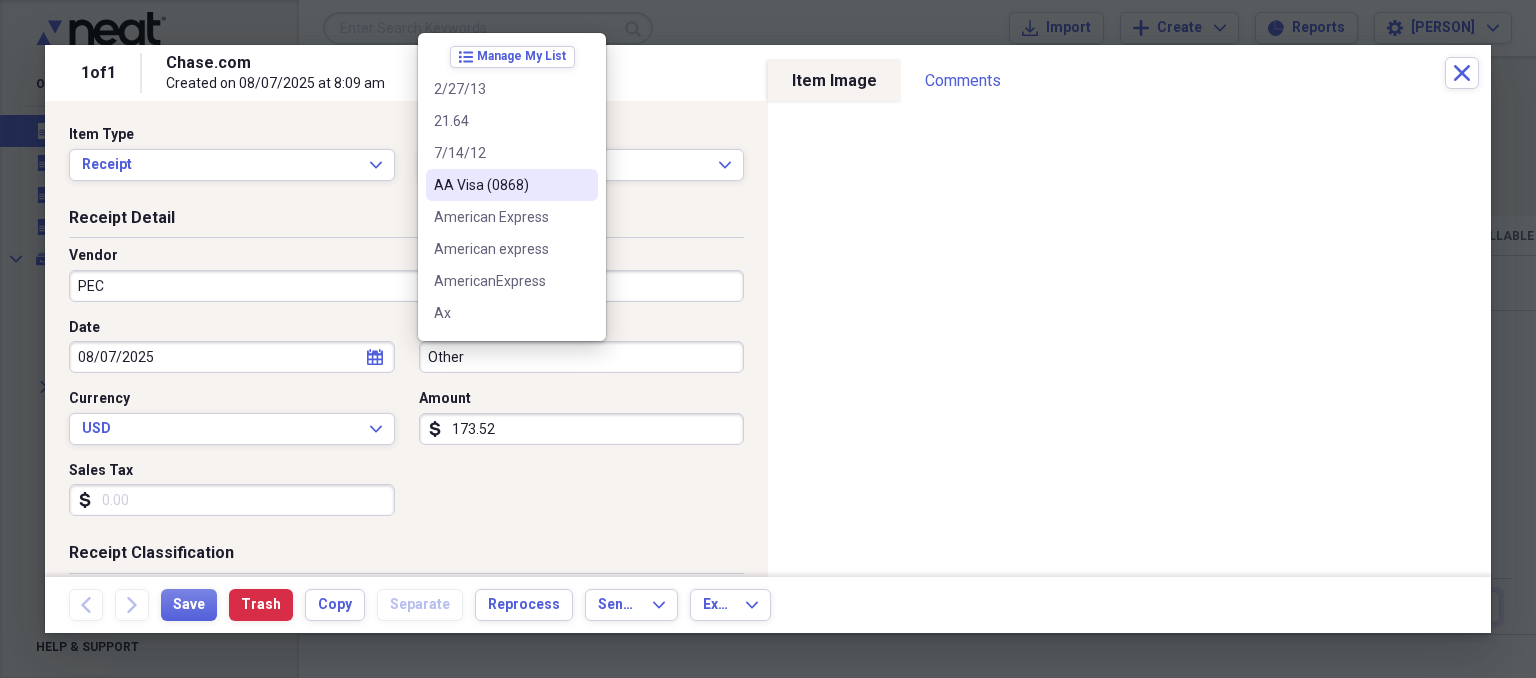 click on "AA Visa (0868)" at bounding box center (512, 185) 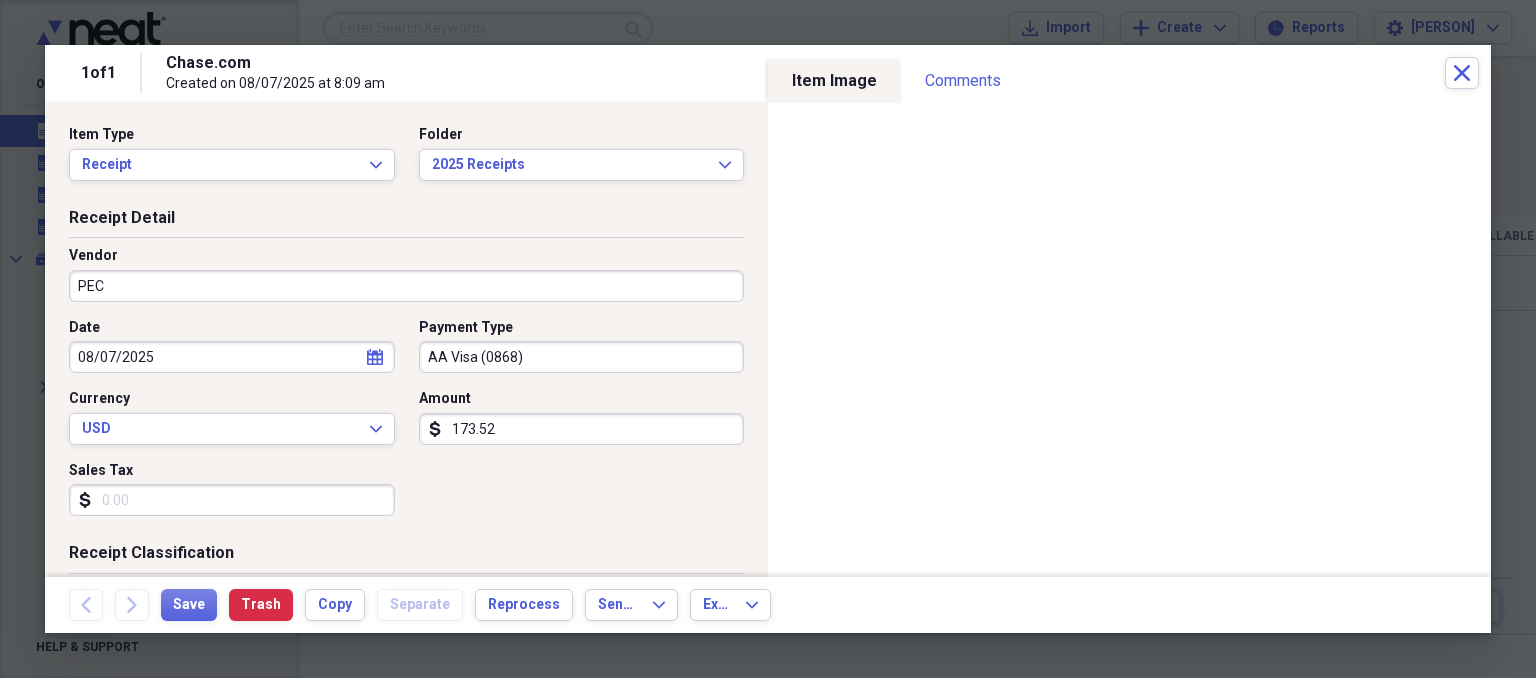 click on "Sales Tax" at bounding box center [232, 500] 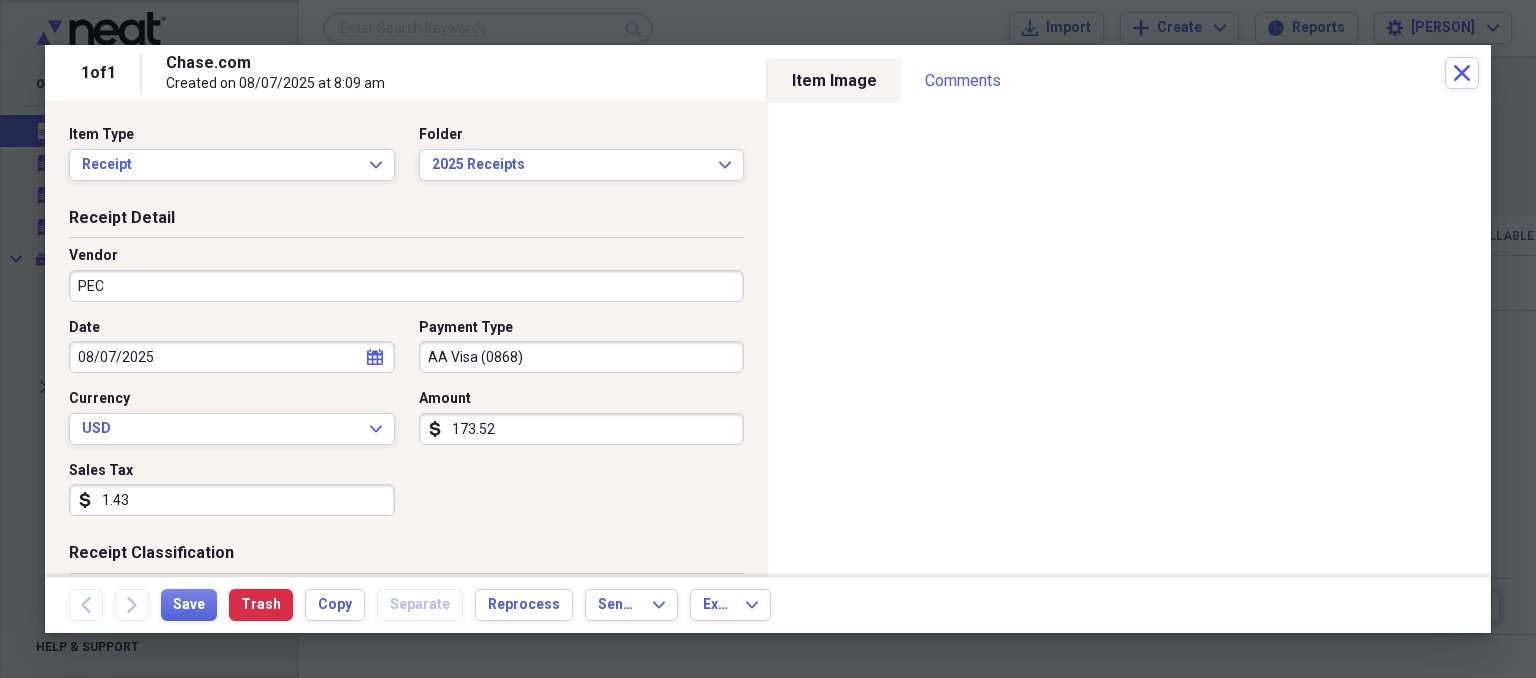 type on "14.32" 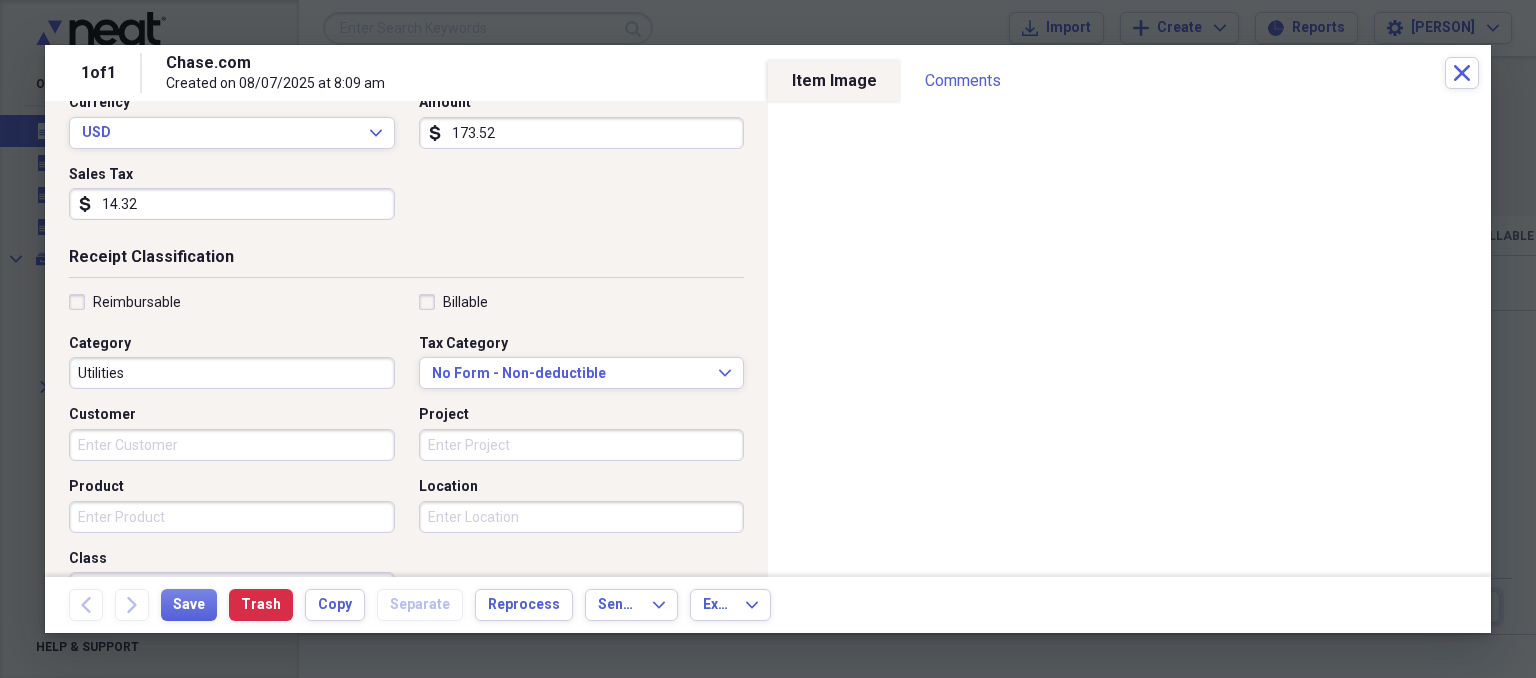scroll, scrollTop: 371, scrollLeft: 0, axis: vertical 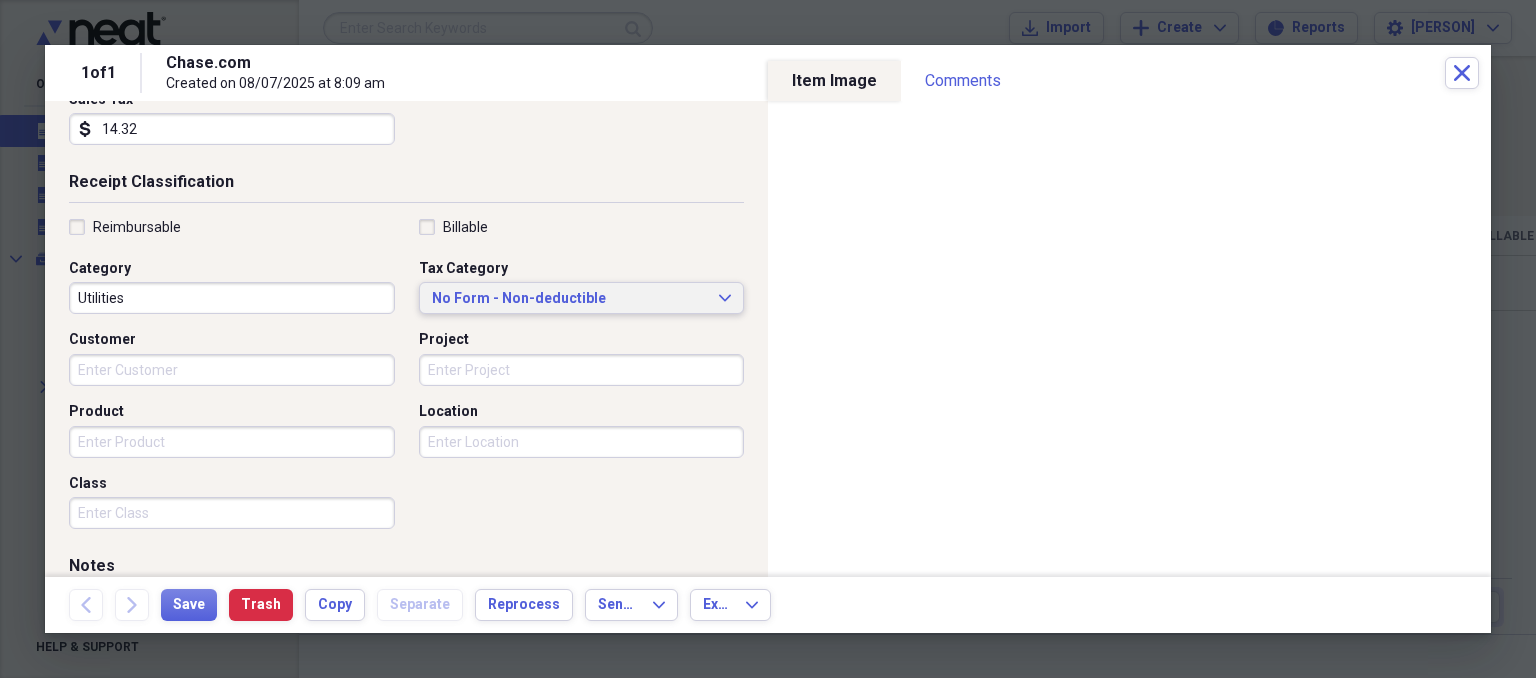click on "No Form - Non-deductible" at bounding box center (570, 299) 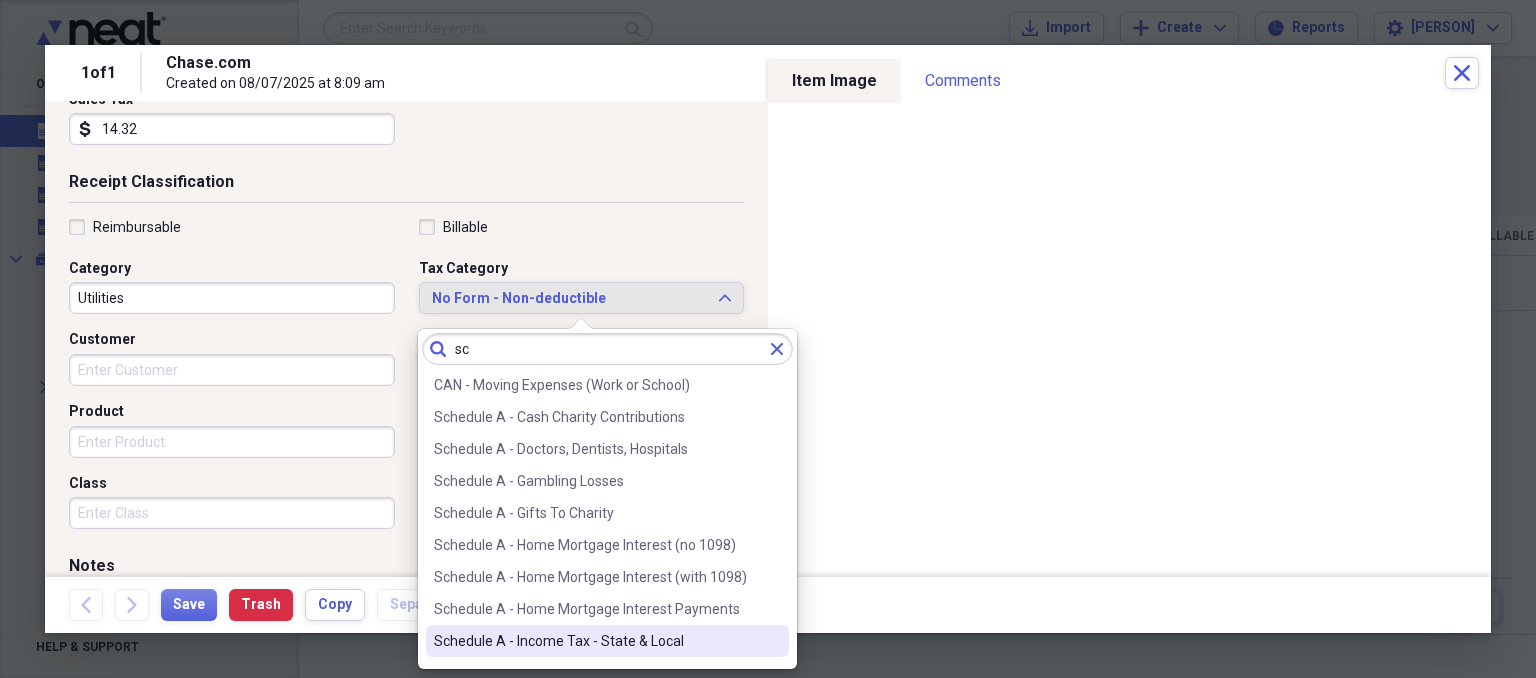type on "sc" 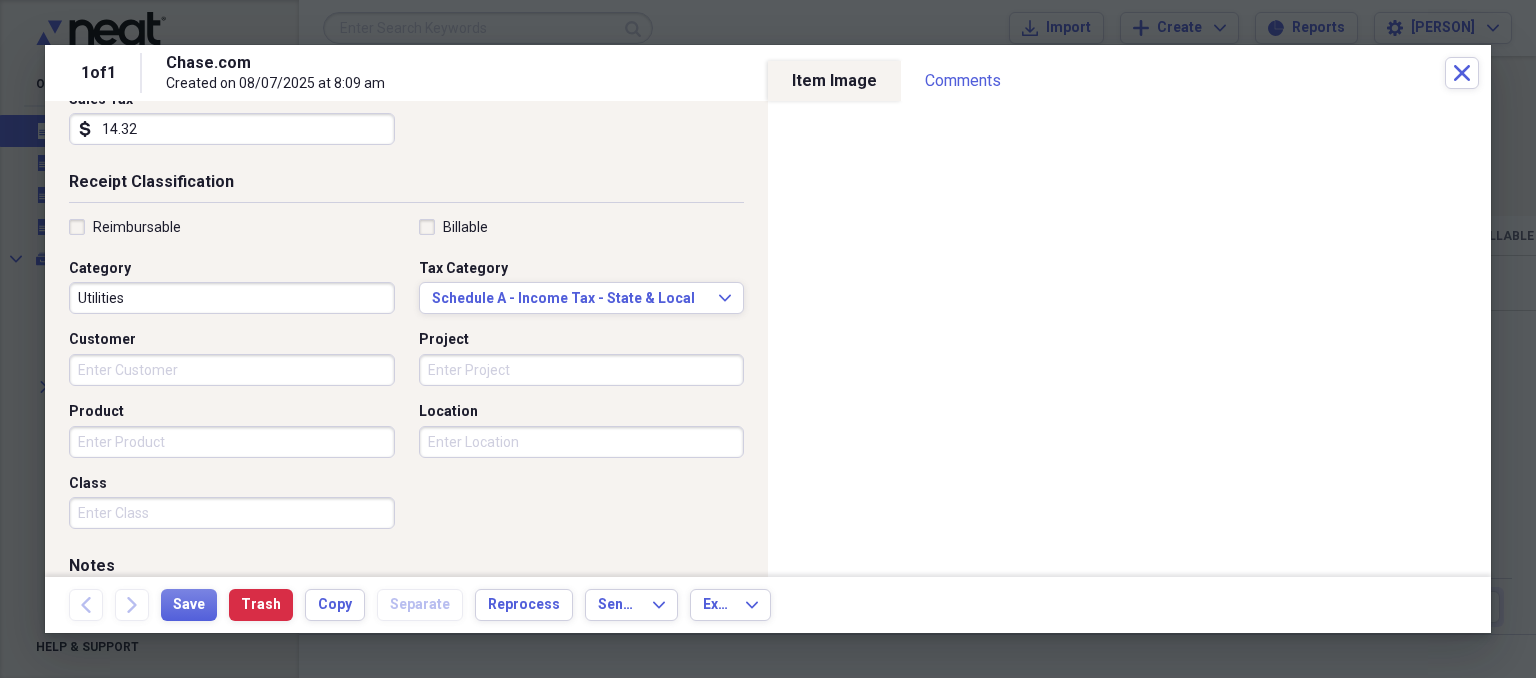 click on "Back Forward Save Trash Copy Separate Reprocess Send To Expand Export Expand" at bounding box center [768, 605] 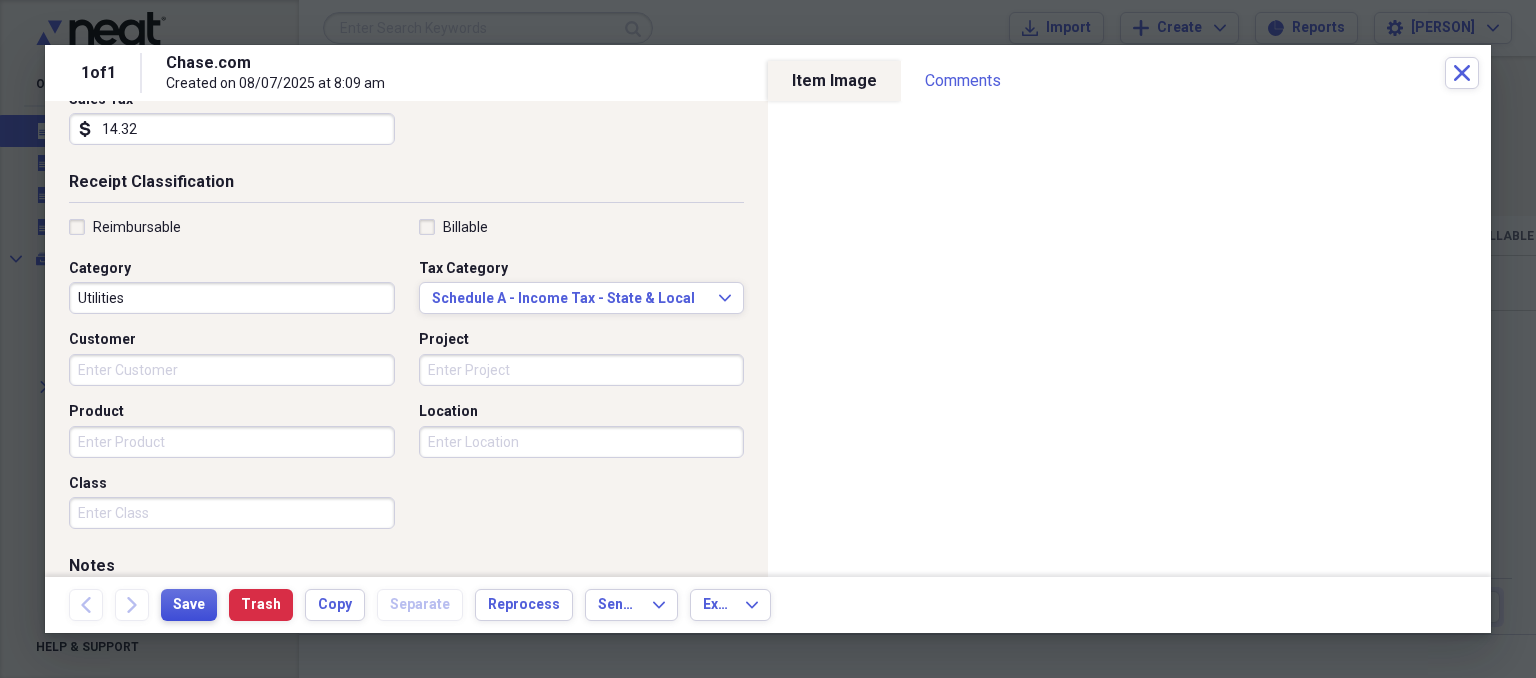 click on "Save" at bounding box center [189, 605] 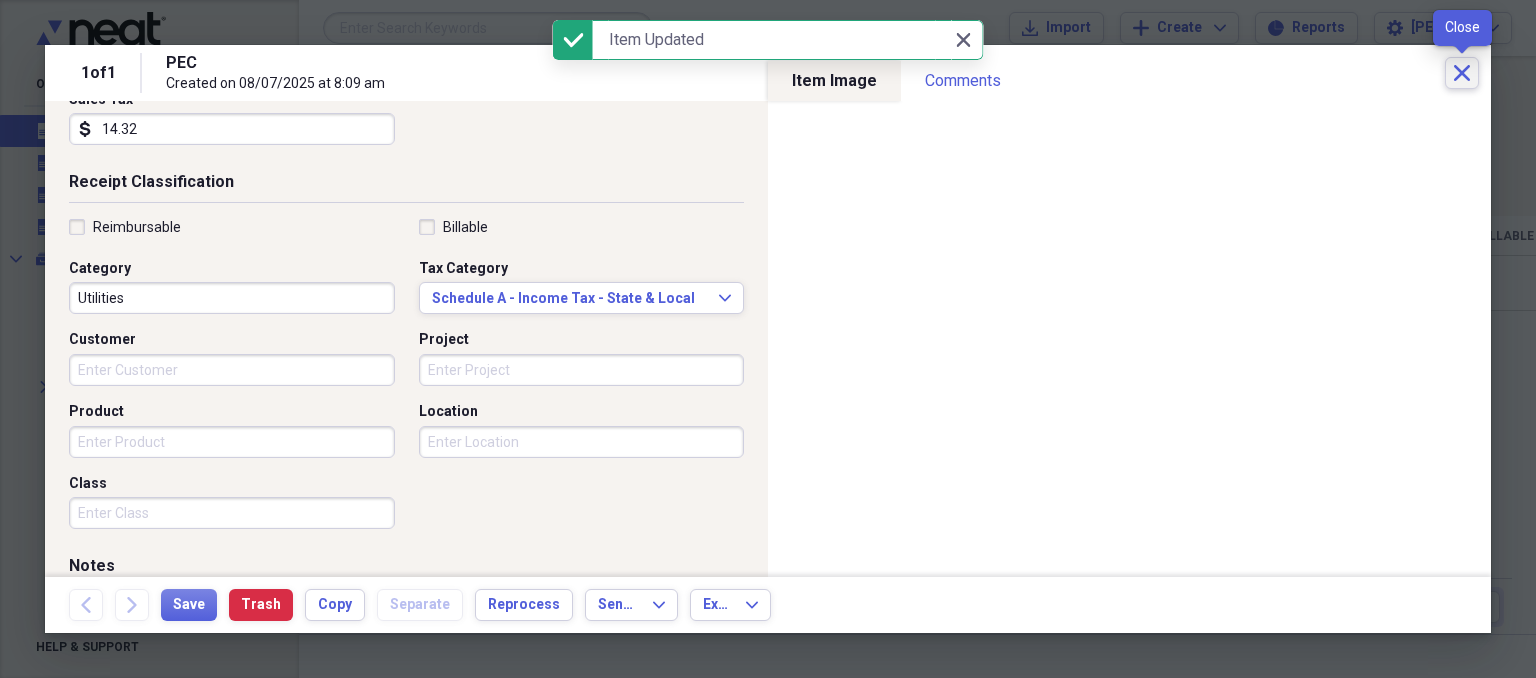 click on "Close" 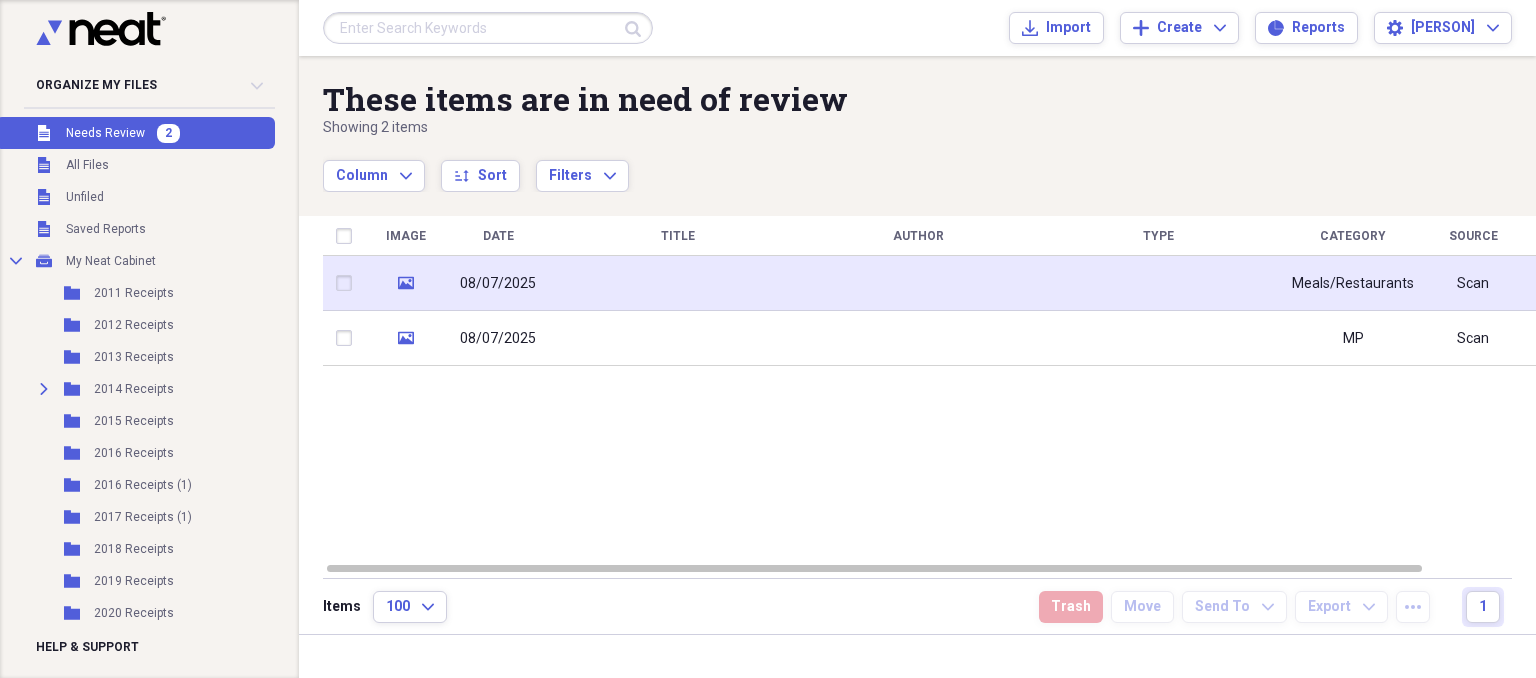 click at bounding box center (678, 283) 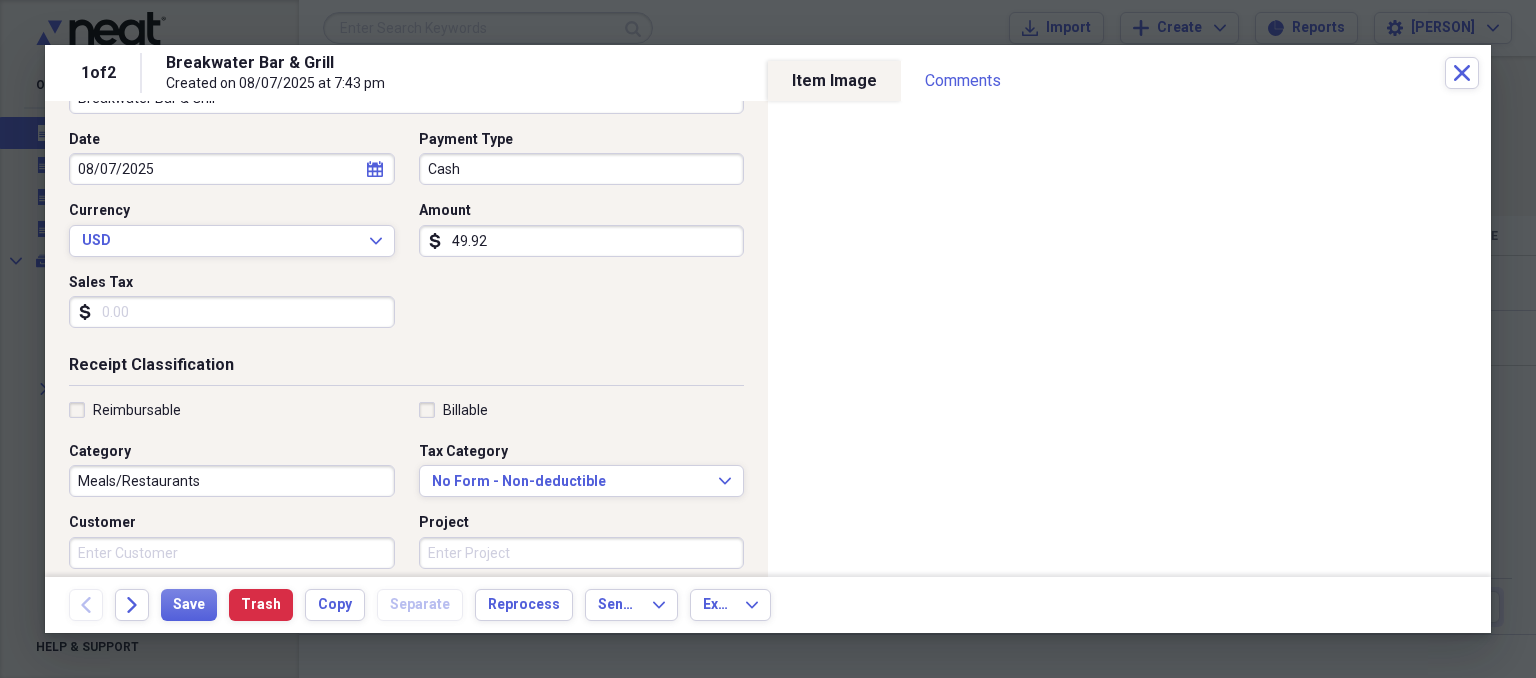 scroll, scrollTop: 192, scrollLeft: 0, axis: vertical 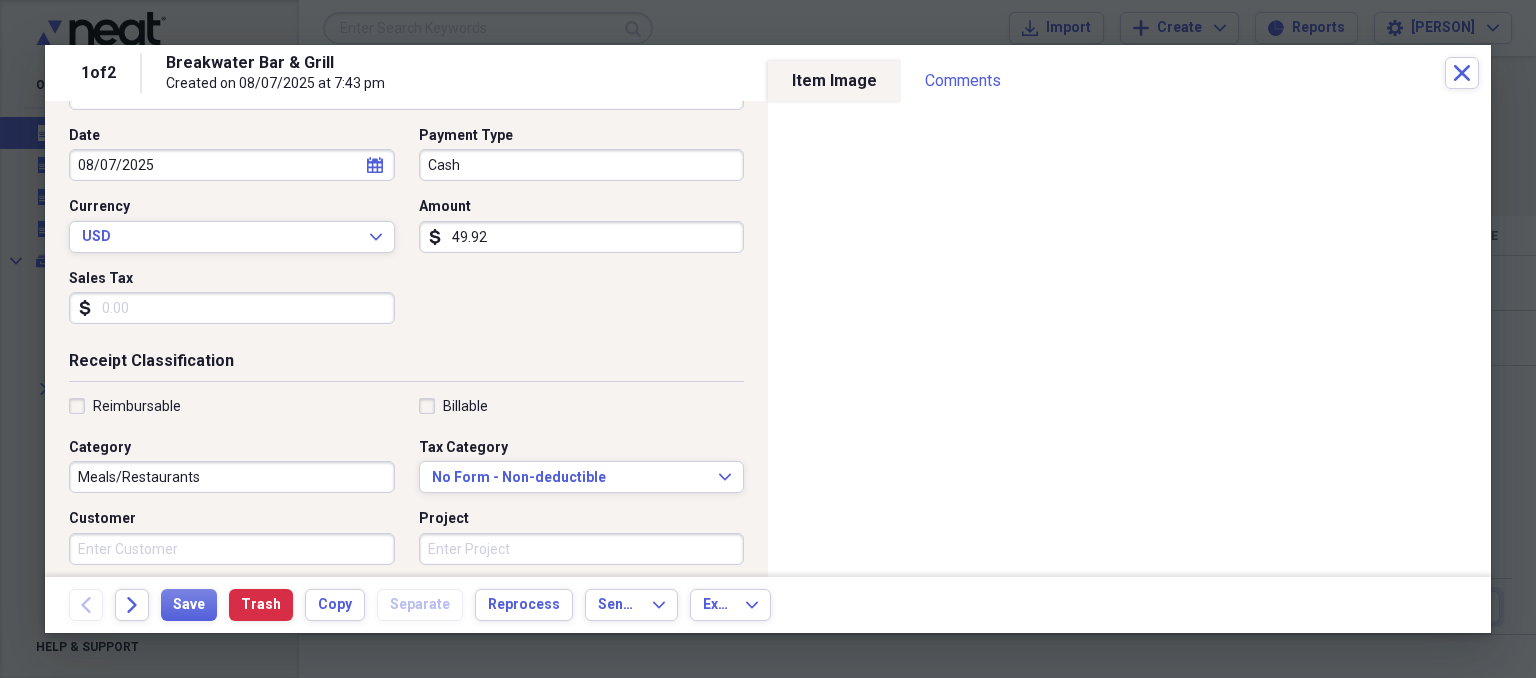 click on "Sales Tax" at bounding box center [232, 308] 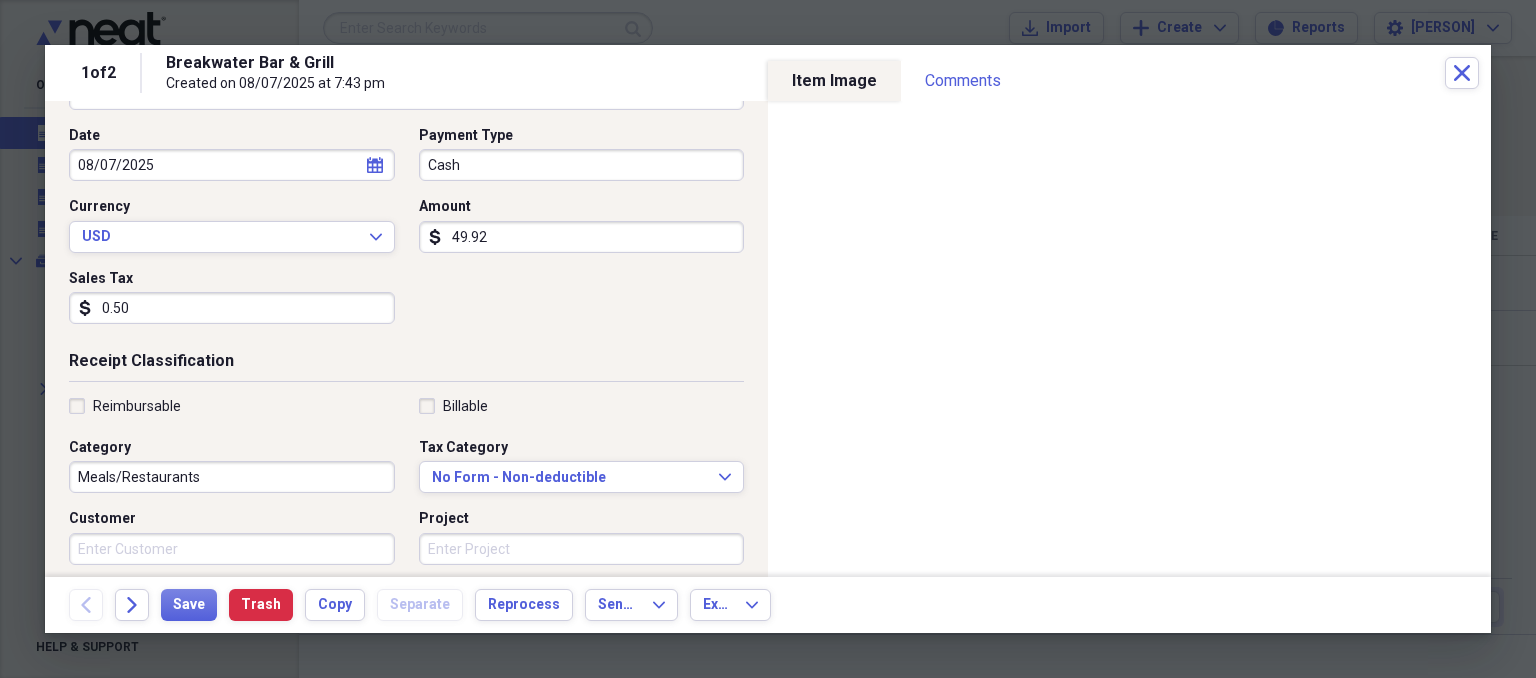 type on "5.05" 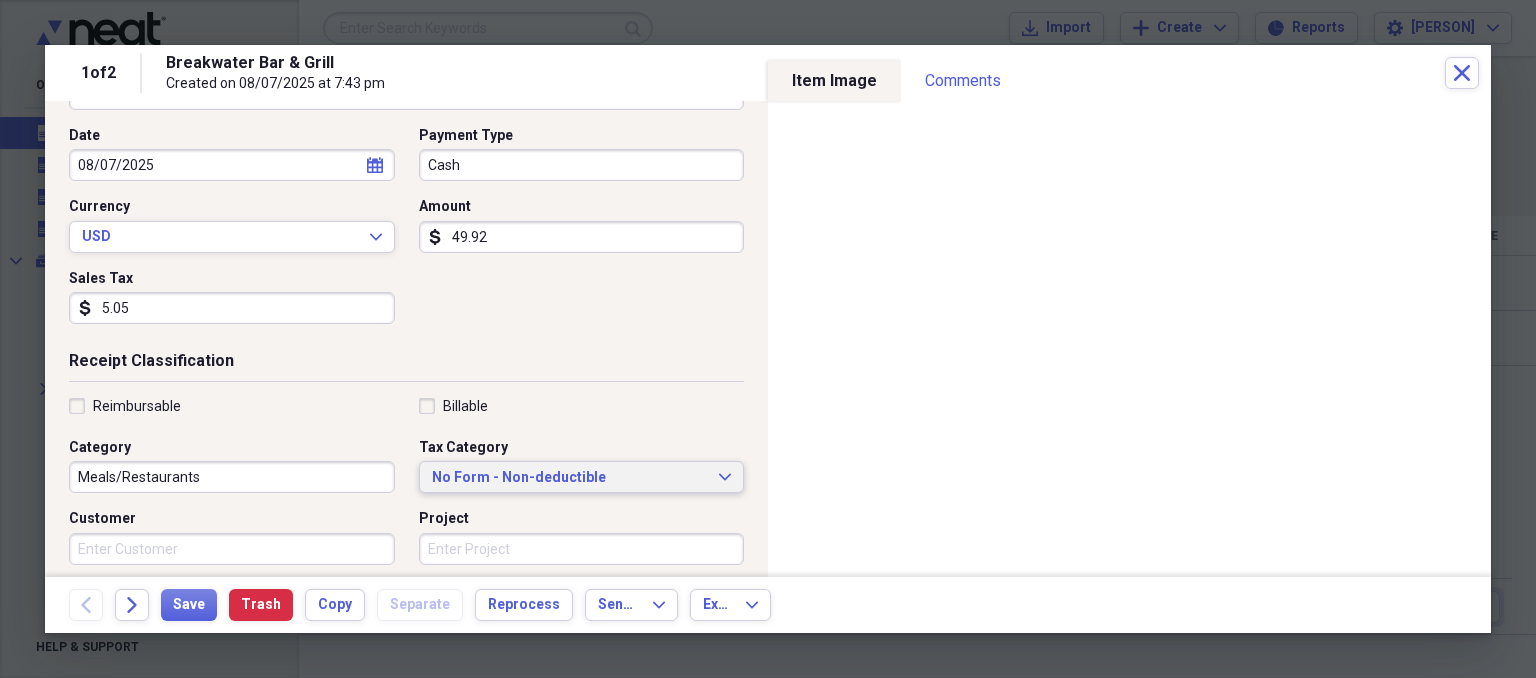 click on "No Form - Non-deductible Expand" at bounding box center (582, 477) 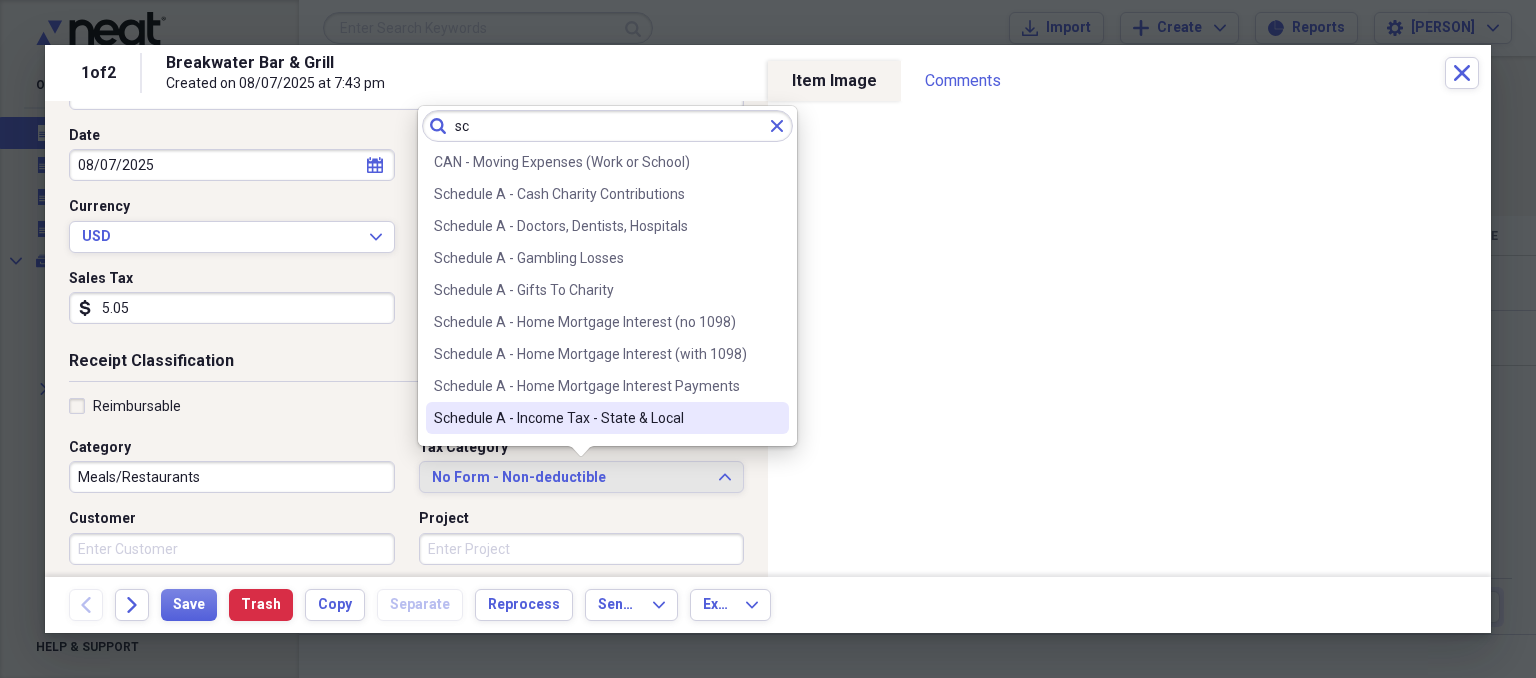 type on "sc" 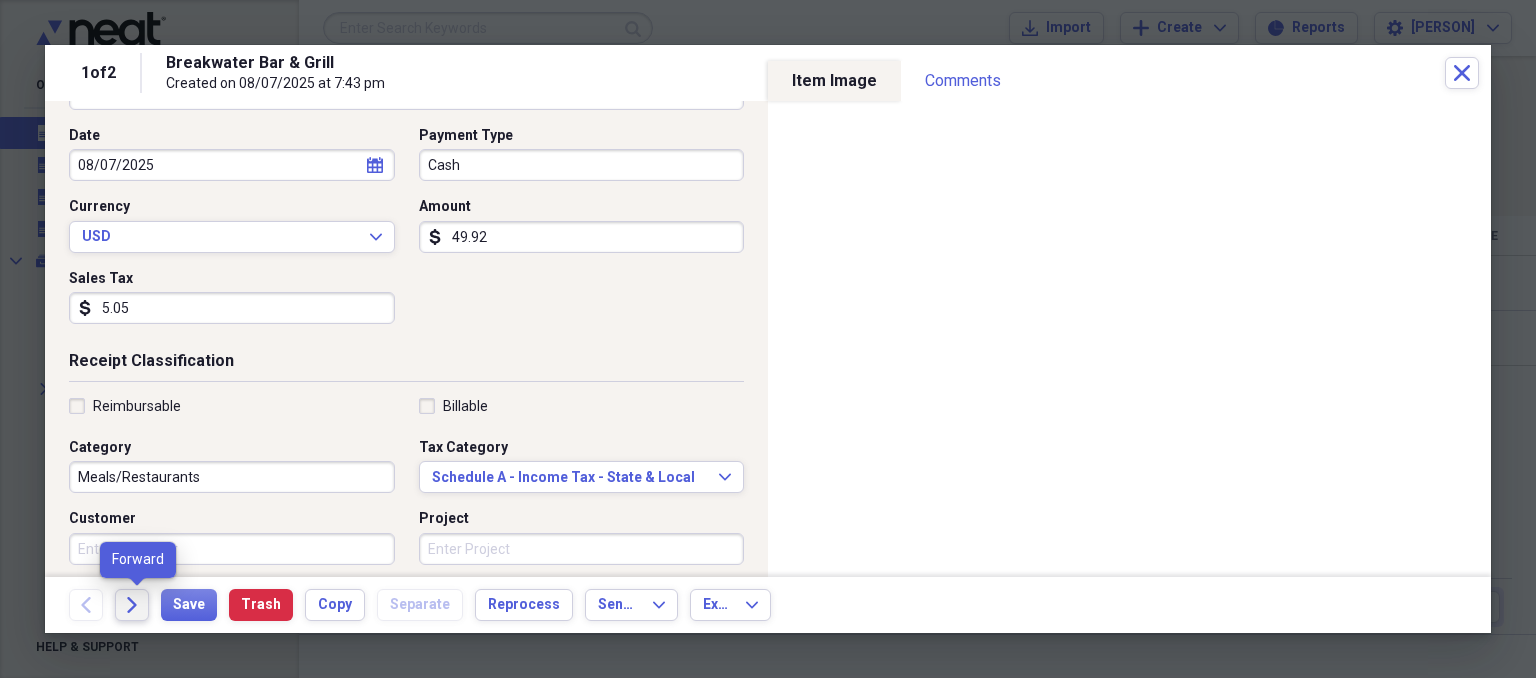 click 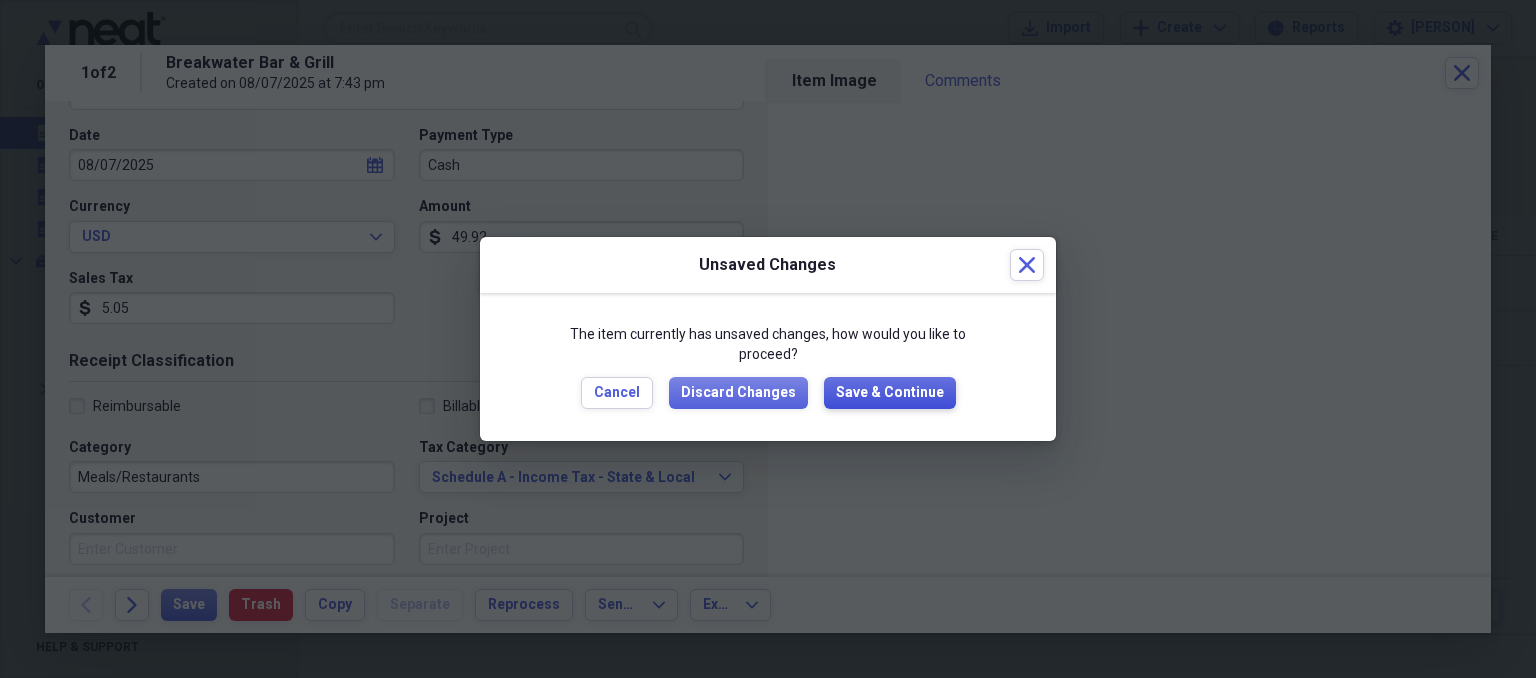 click on "Save & Continue" at bounding box center (890, 393) 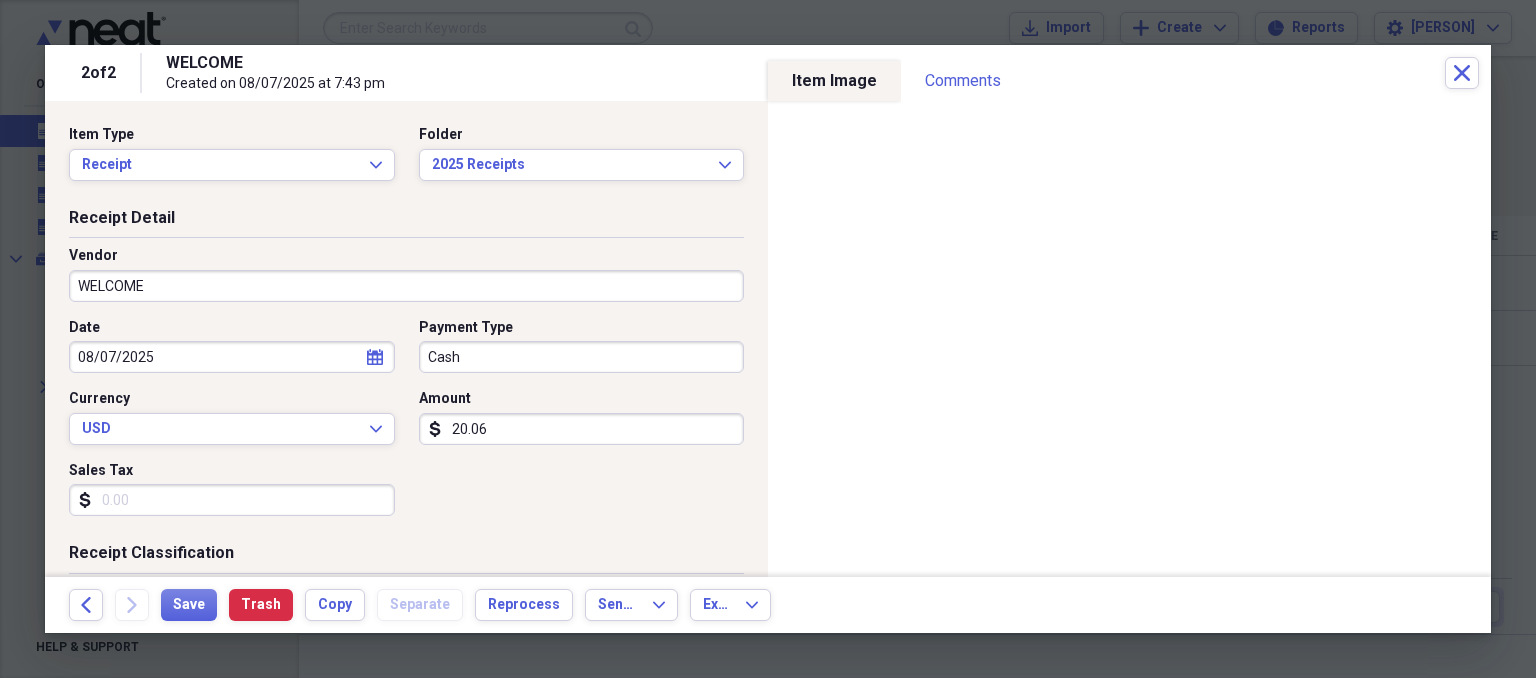 click on "WELCOME" at bounding box center [406, 286] 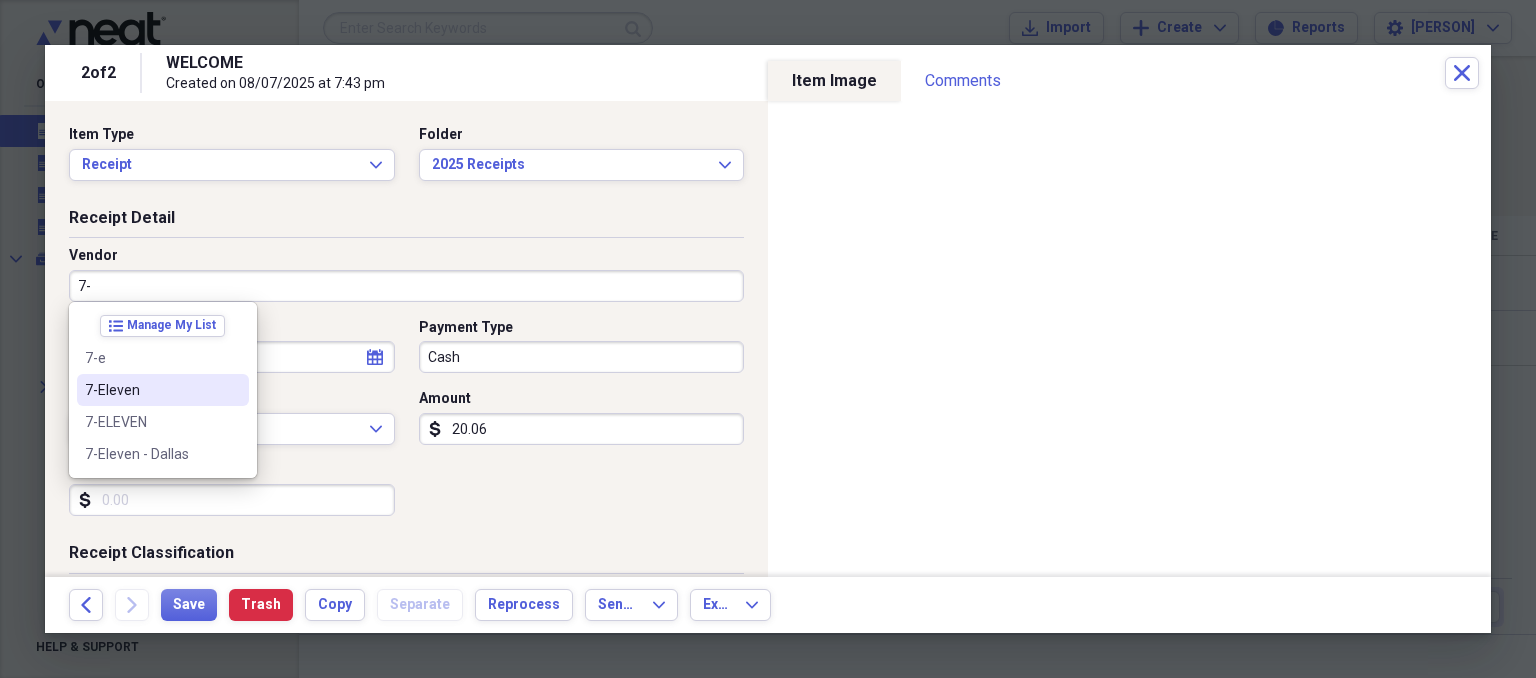 click on "7-Eleven" at bounding box center [151, 390] 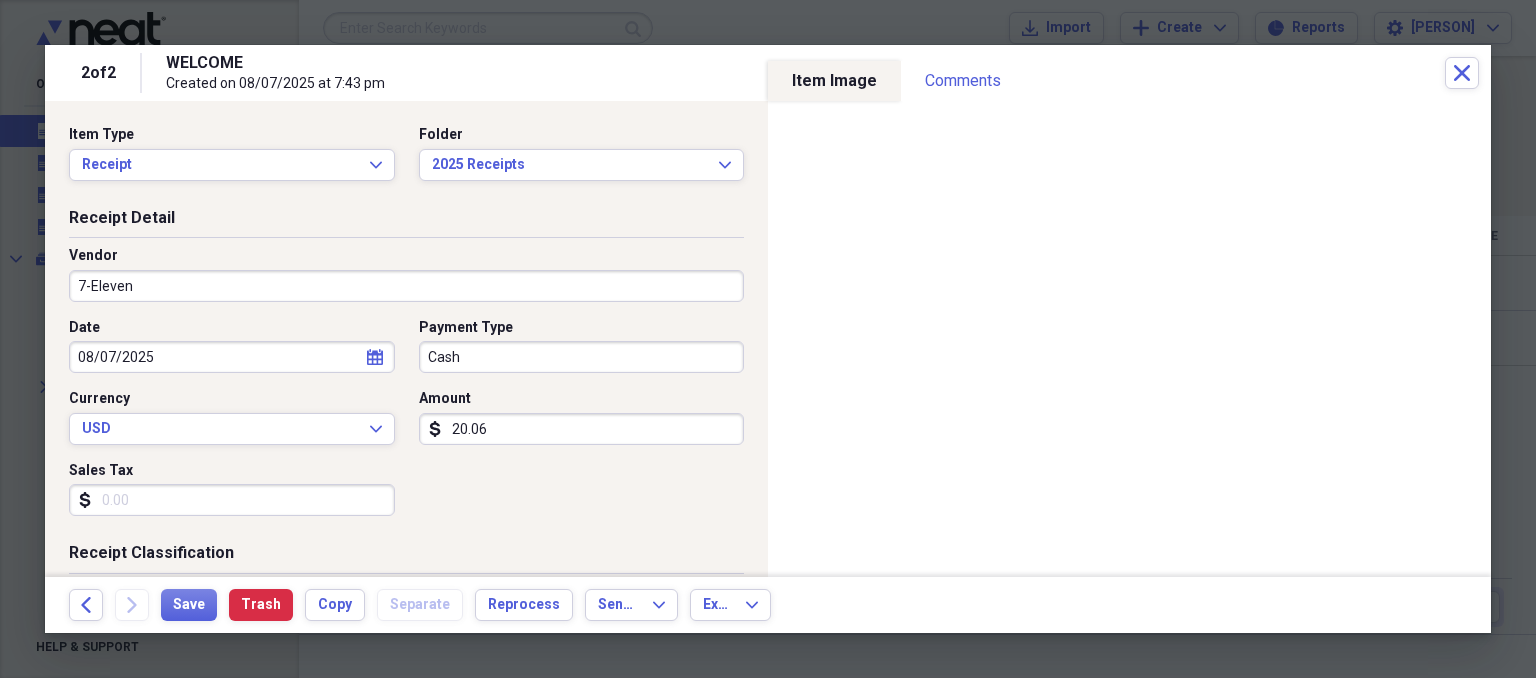 type on "Convenience Store" 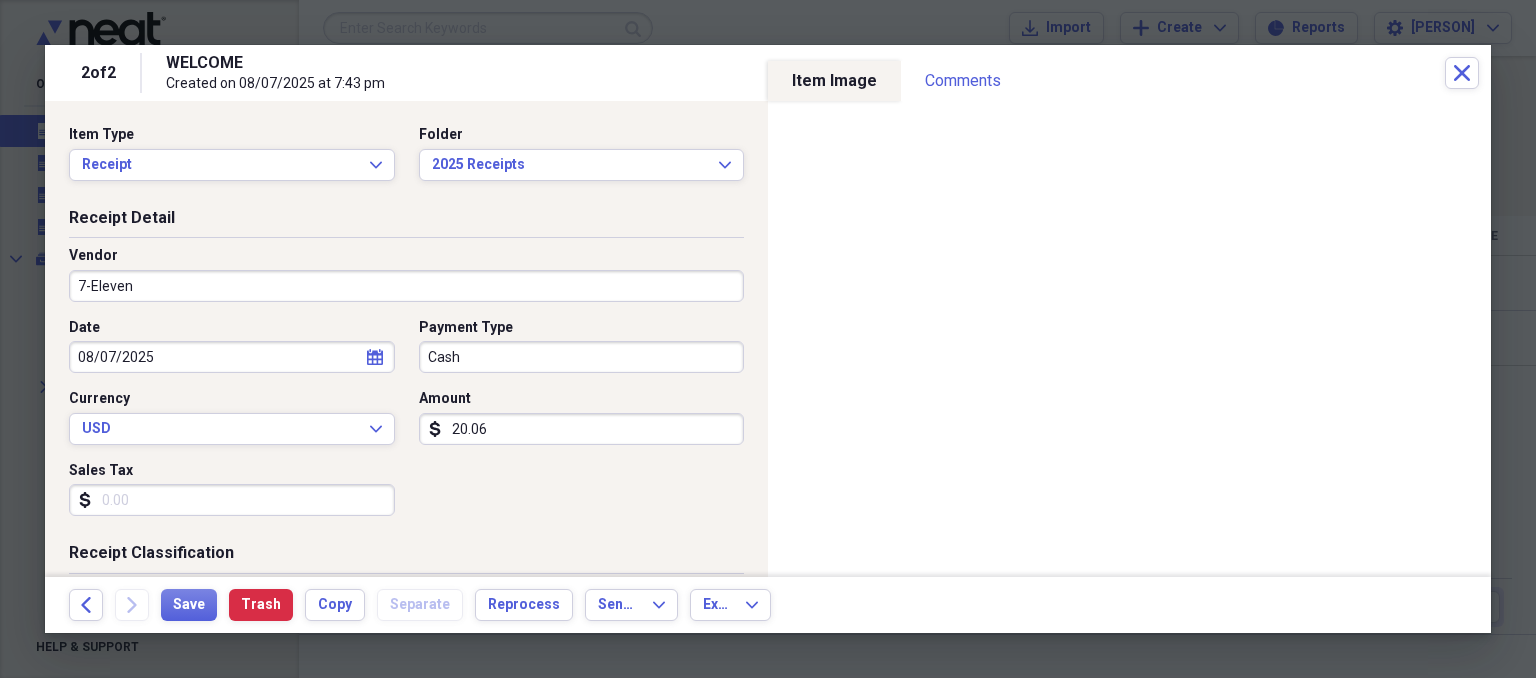click on "20.06" at bounding box center (582, 429) 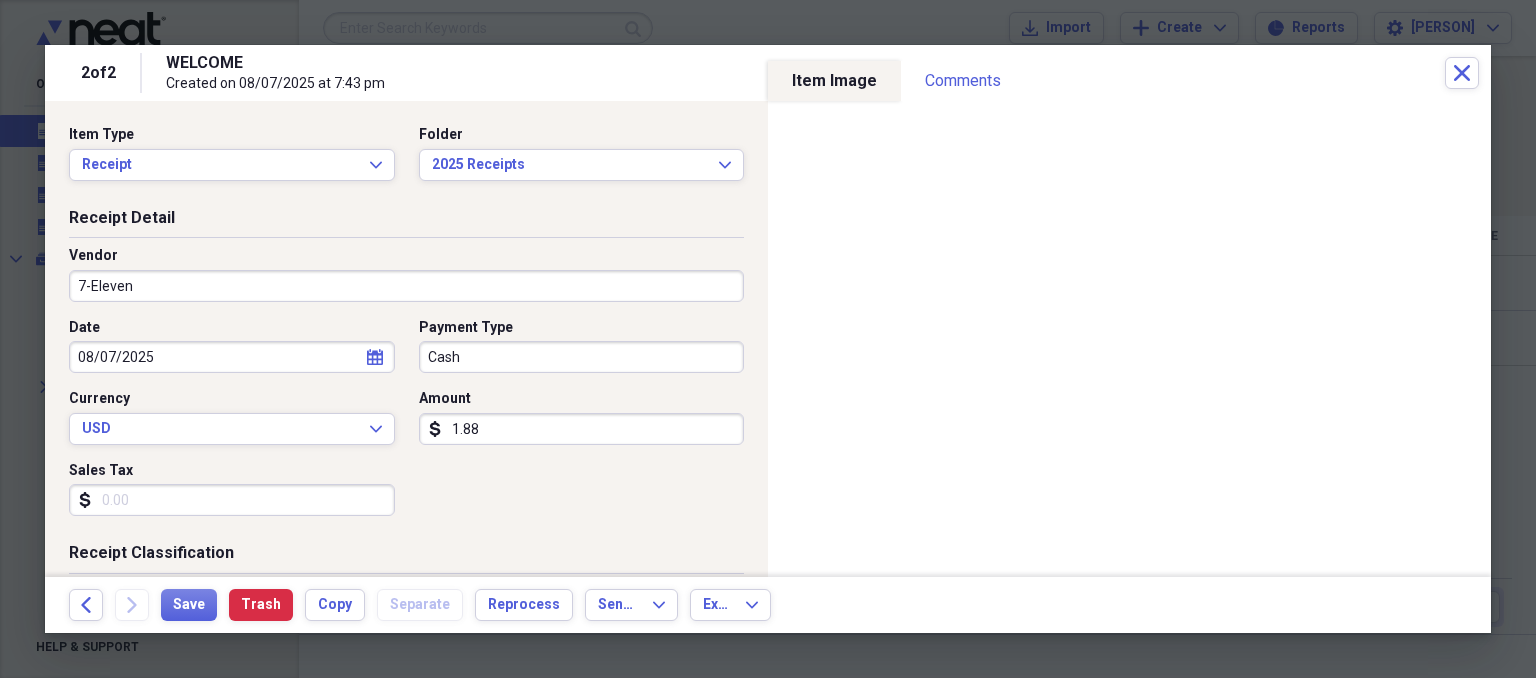 type on "18.86" 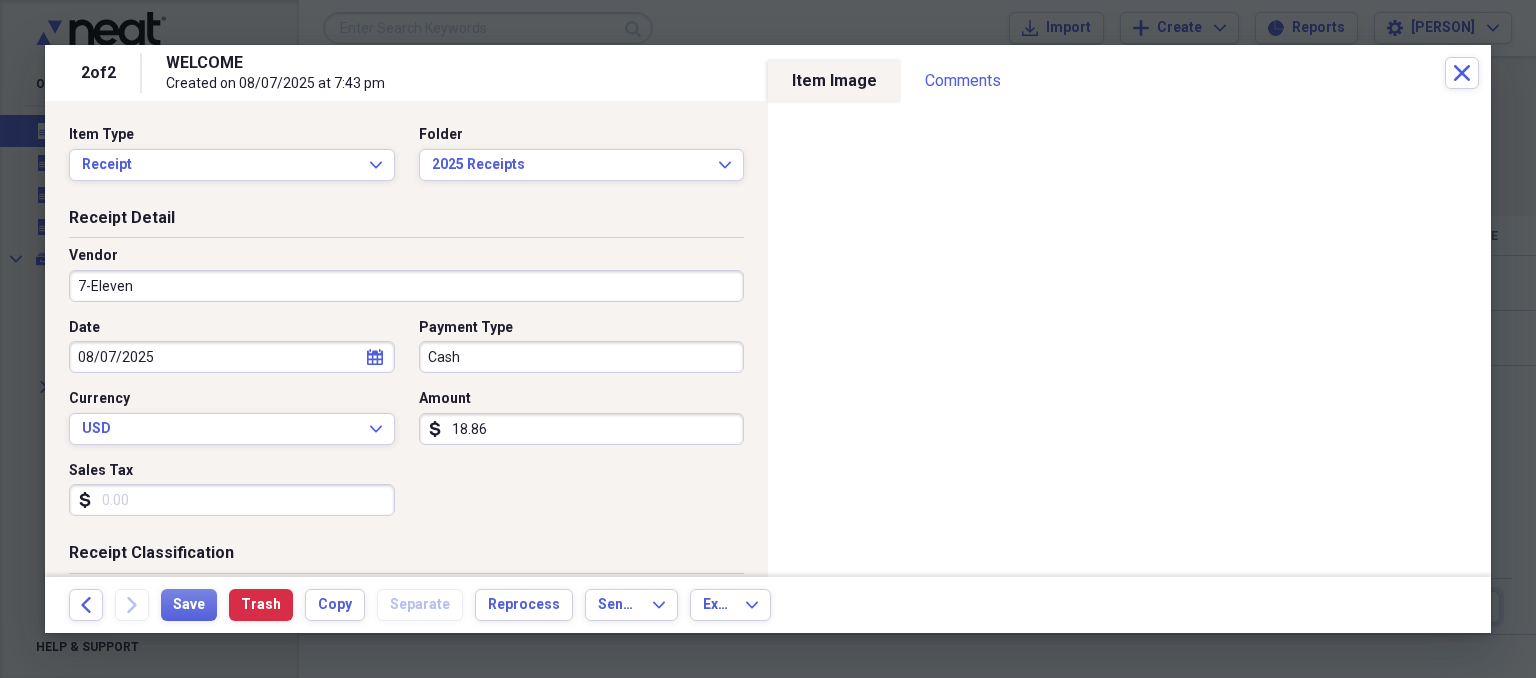 click on "Sales Tax" at bounding box center [232, 500] 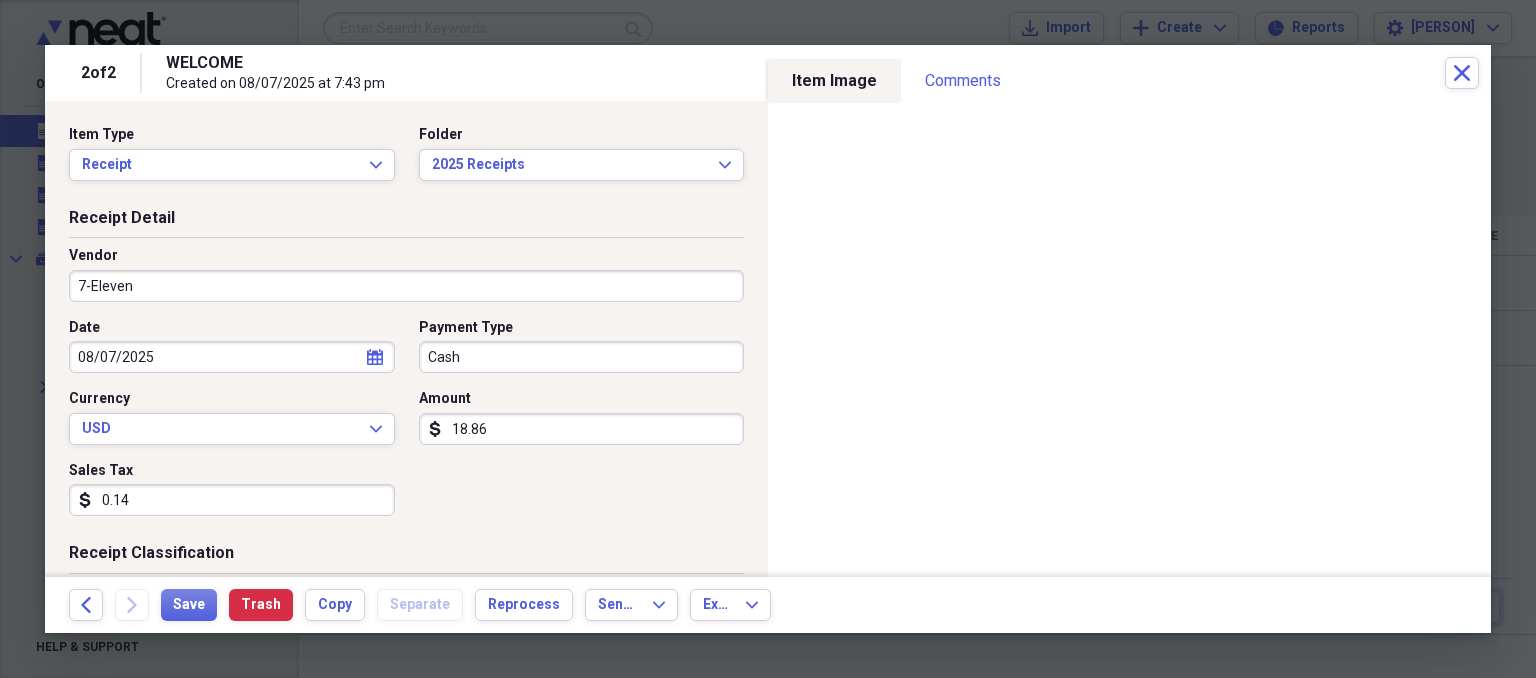 type on "1.44" 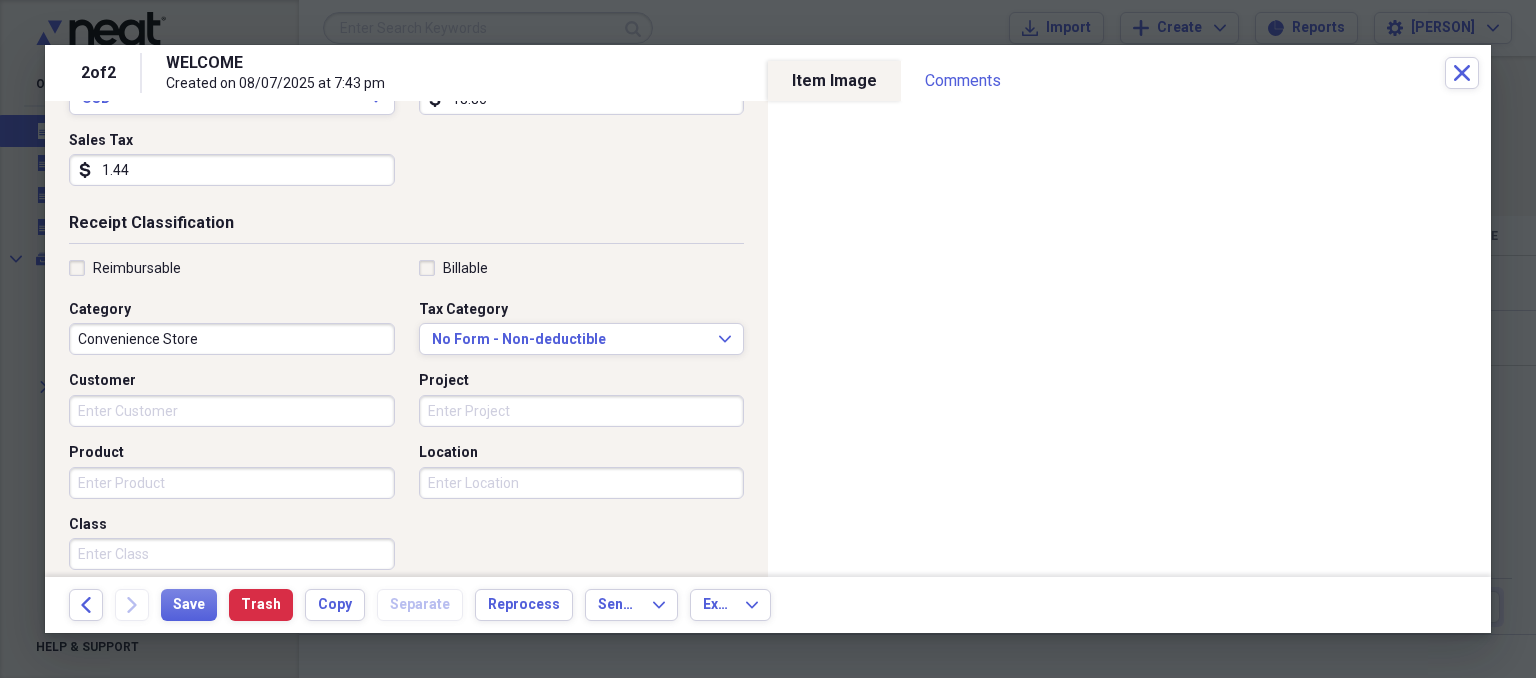 scroll, scrollTop: 352, scrollLeft: 0, axis: vertical 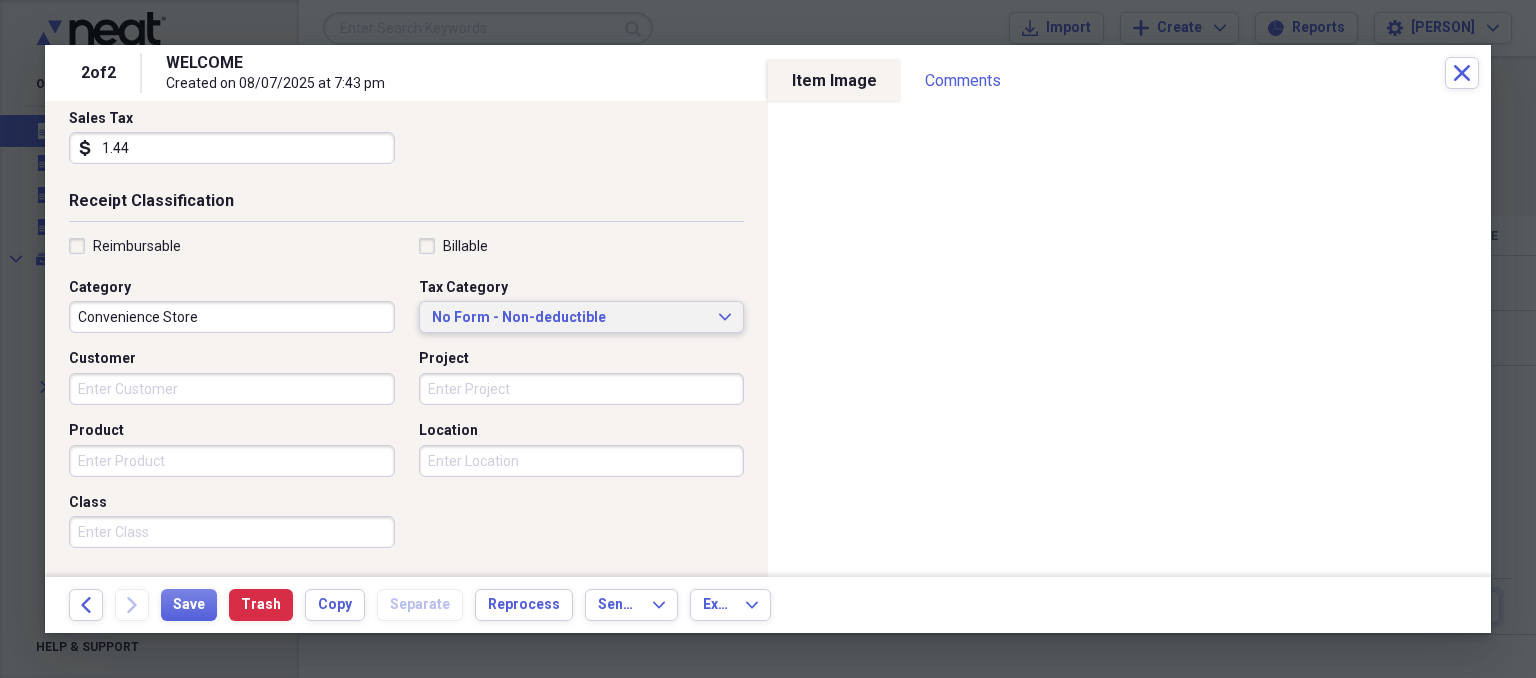 click on "No Form - Non-deductible" at bounding box center [570, 318] 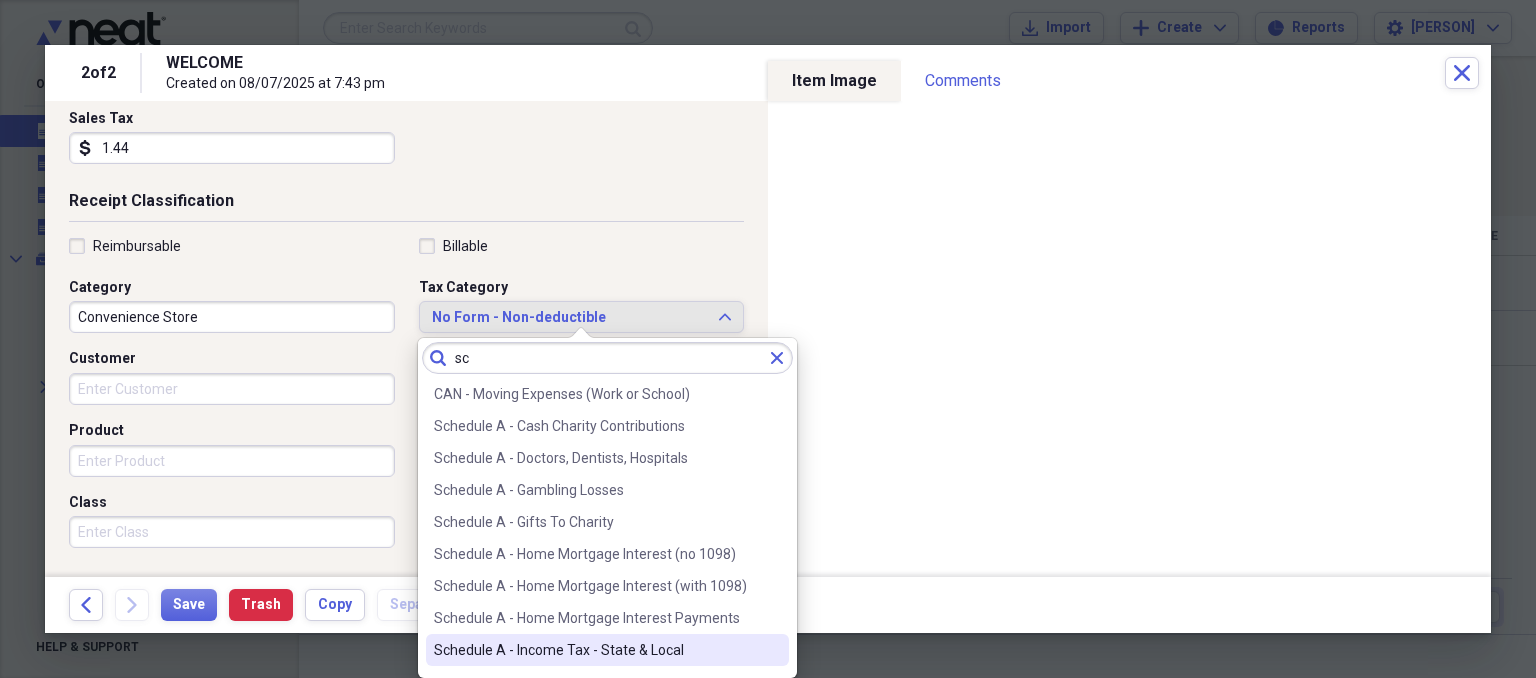 type on "sc" 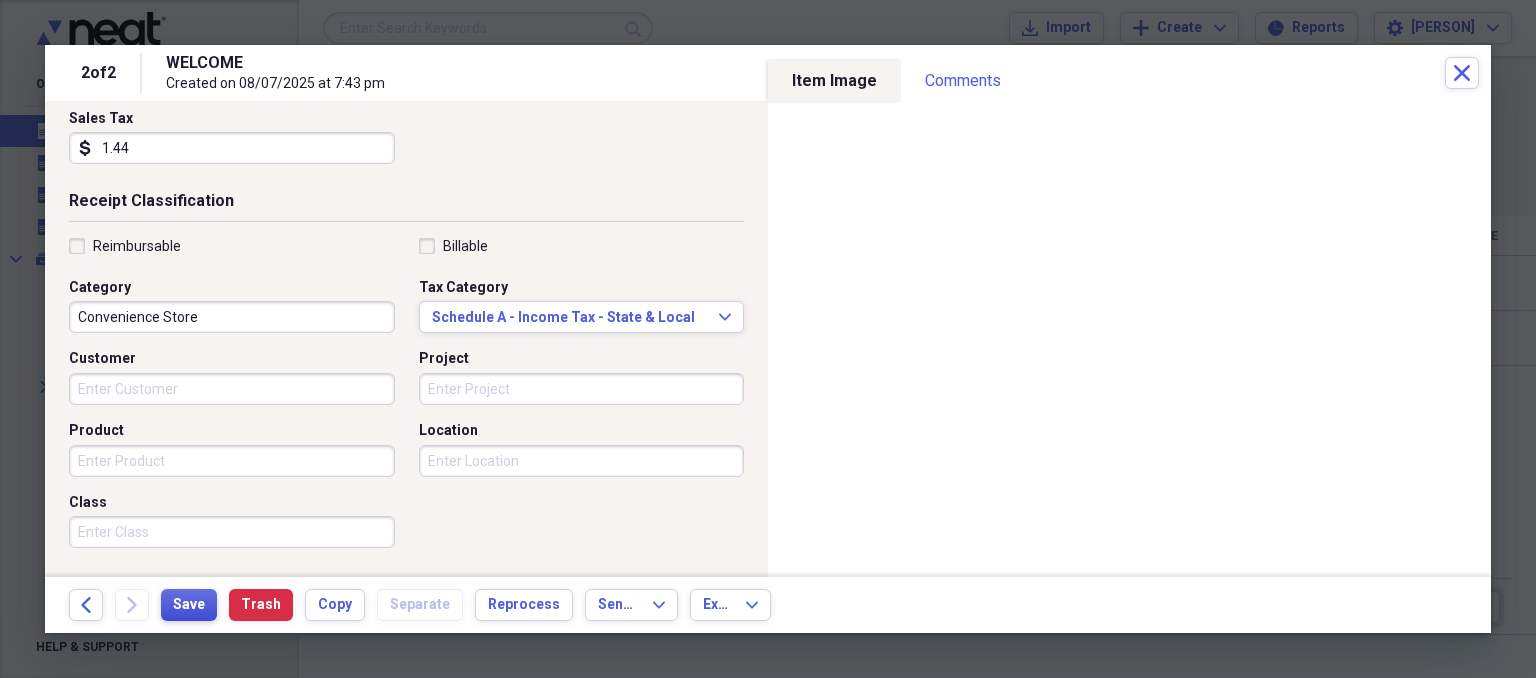 click on "Save" at bounding box center (189, 605) 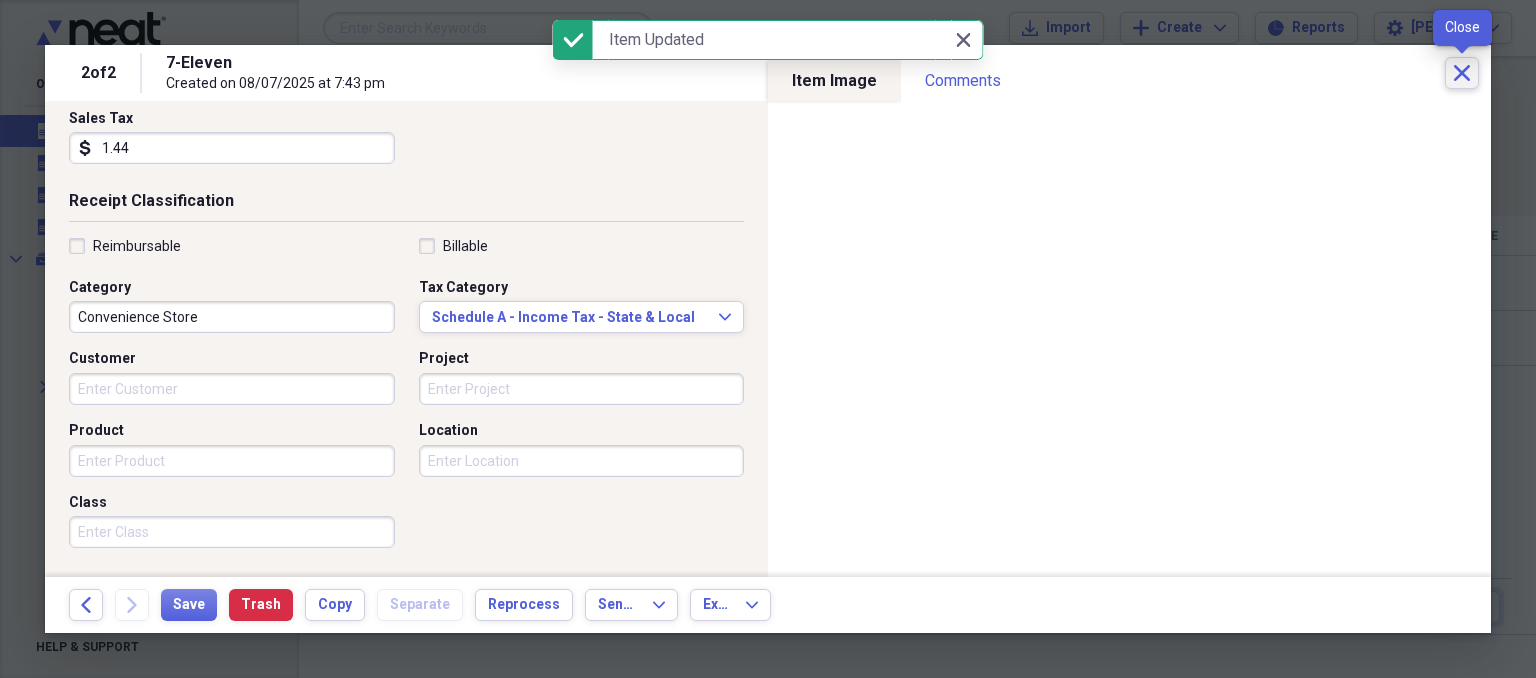 click on "Close" 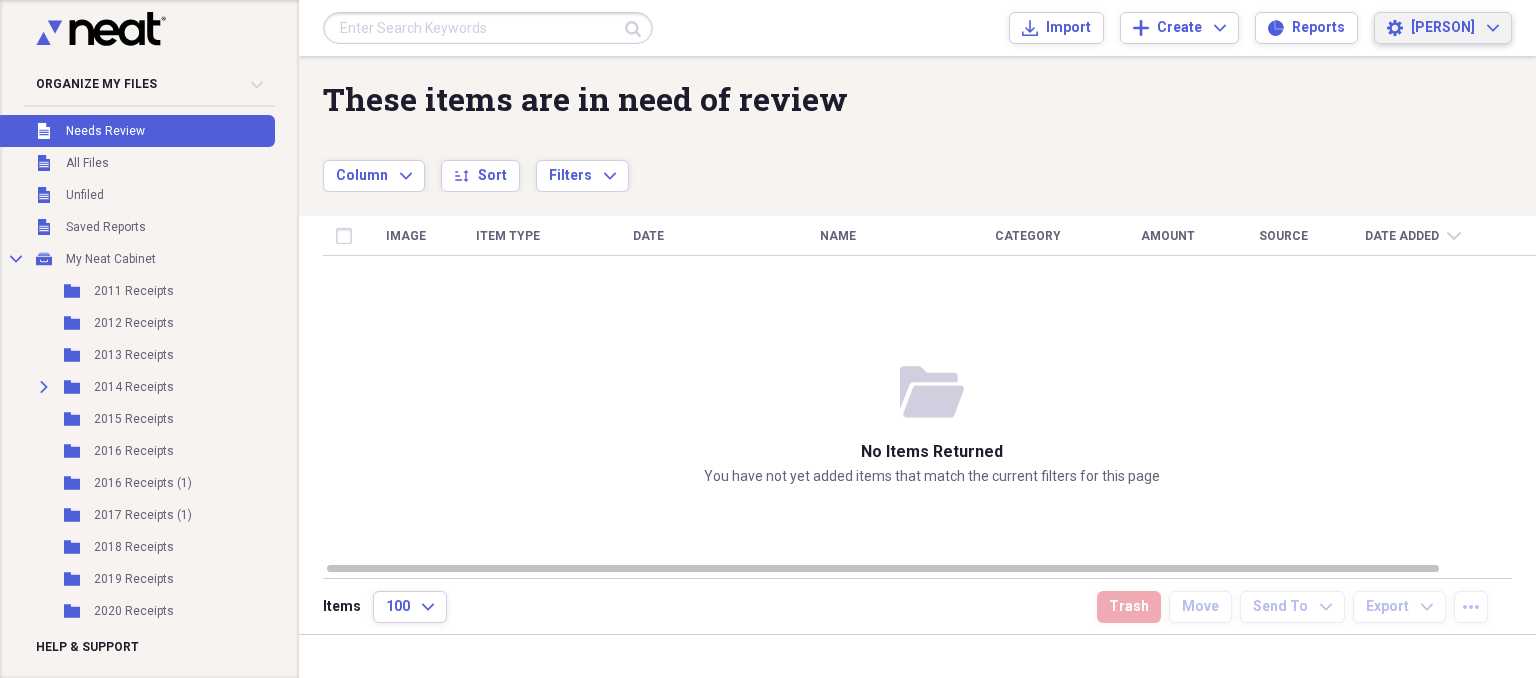 click on "[PERSON]" at bounding box center [1443, 28] 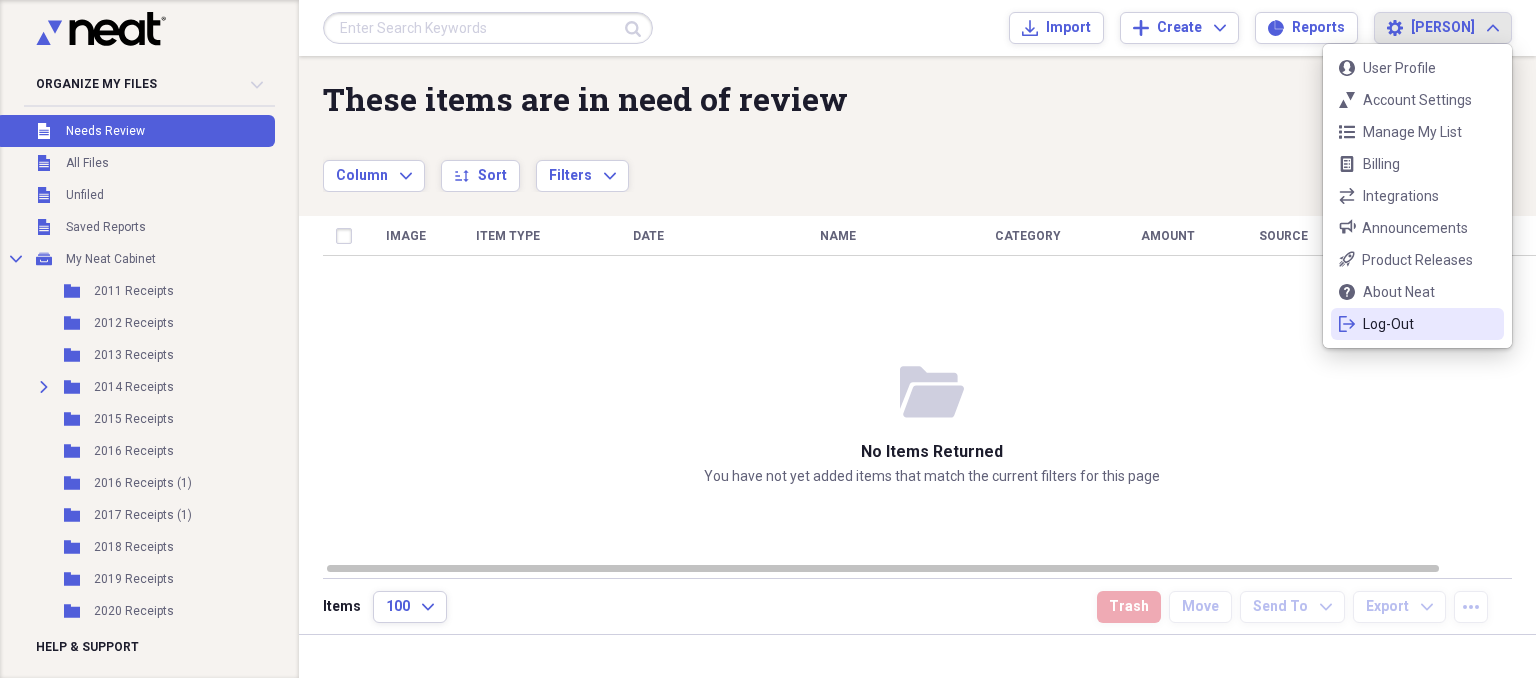 click on "logout Log-Out" at bounding box center (1417, 324) 